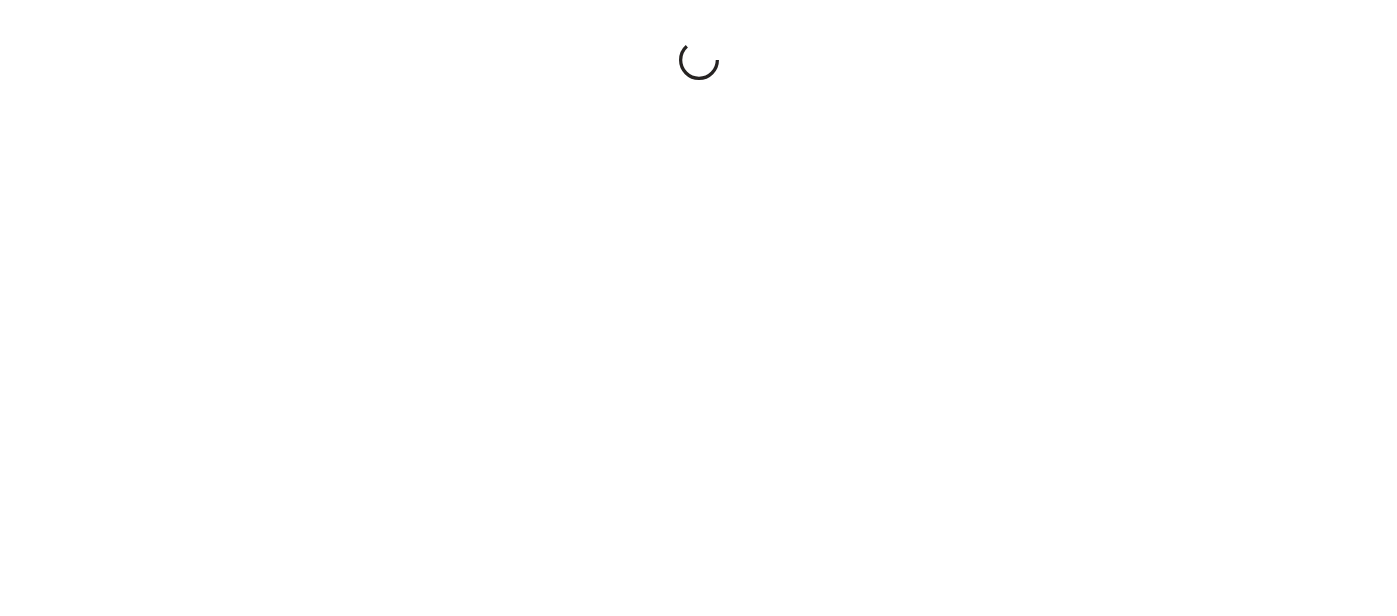 scroll, scrollTop: 0, scrollLeft: 0, axis: both 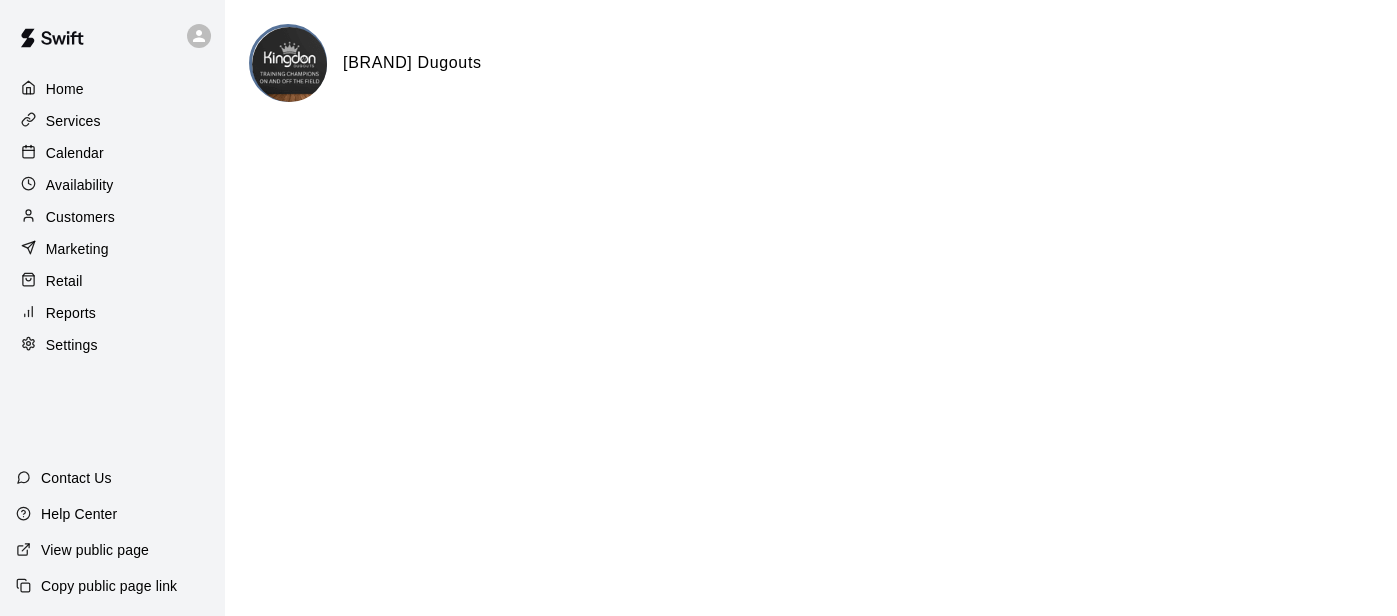 click on "Calendar" at bounding box center [75, 153] 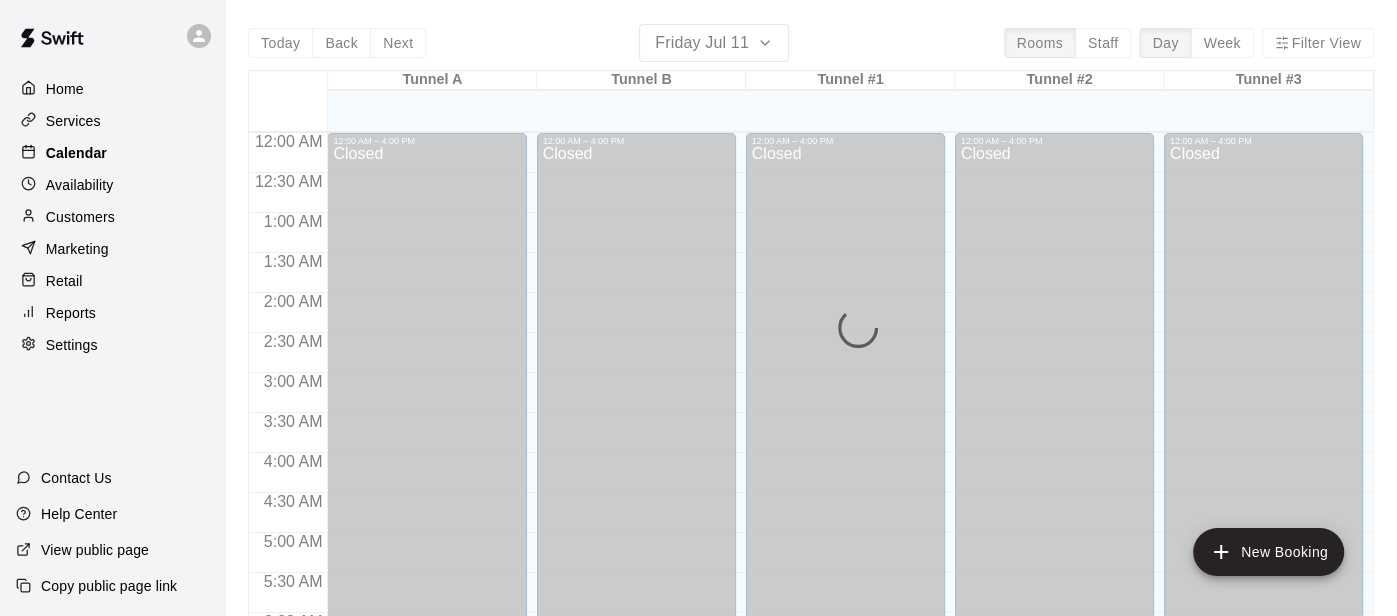 scroll, scrollTop: 1352, scrollLeft: 0, axis: vertical 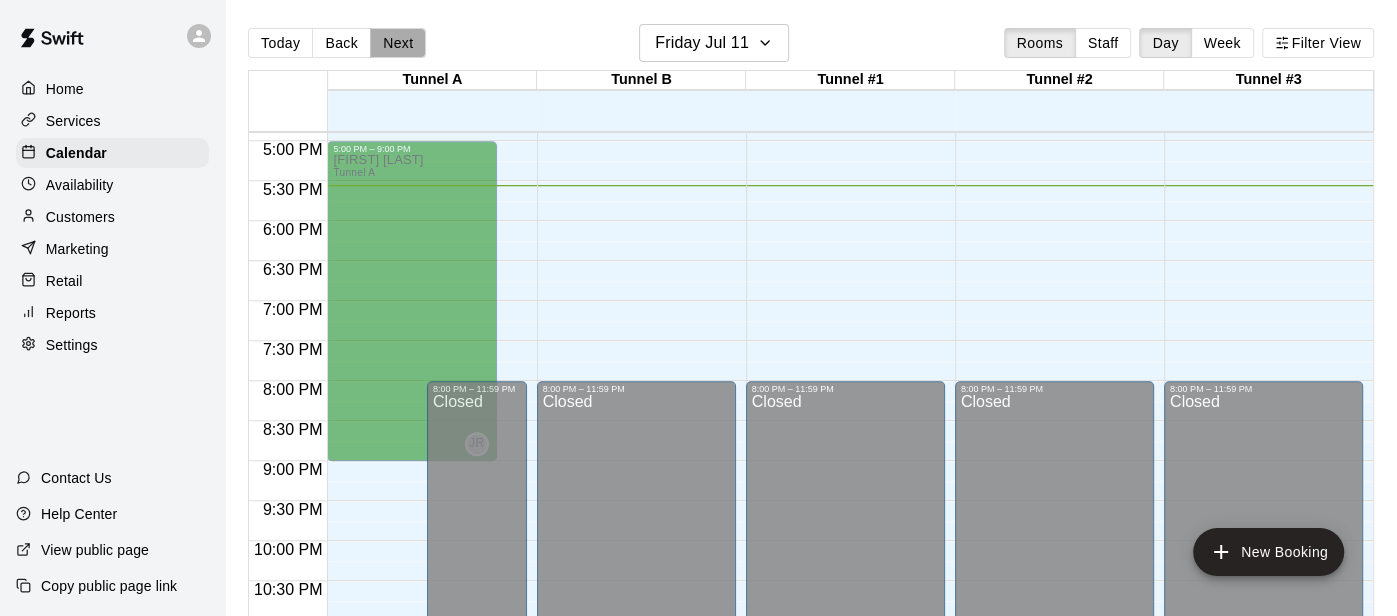 click on "Next" at bounding box center (398, 43) 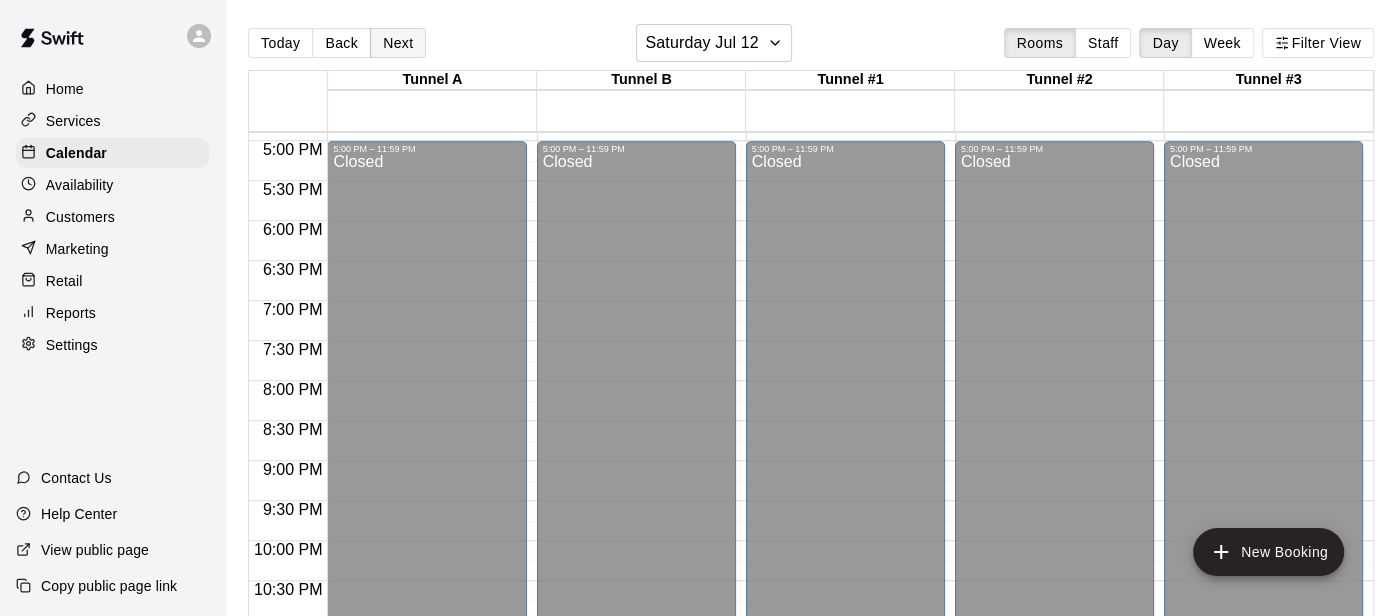 scroll, scrollTop: 31, scrollLeft: 0, axis: vertical 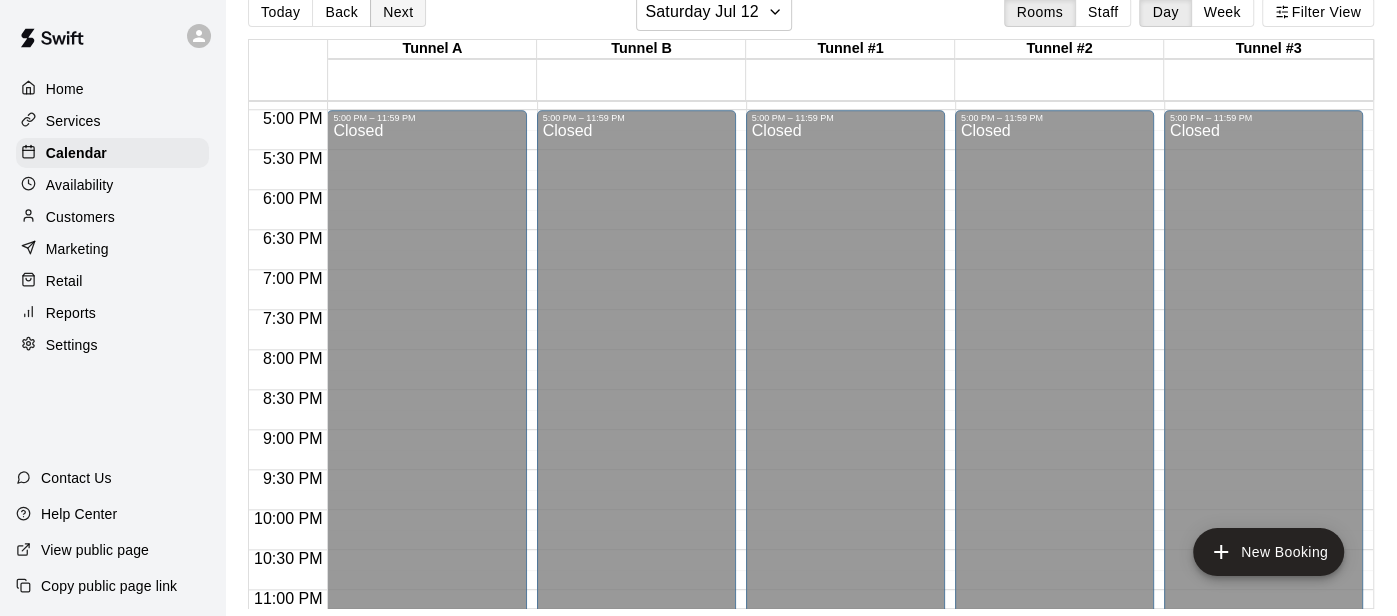 click on "Next" at bounding box center [398, 12] 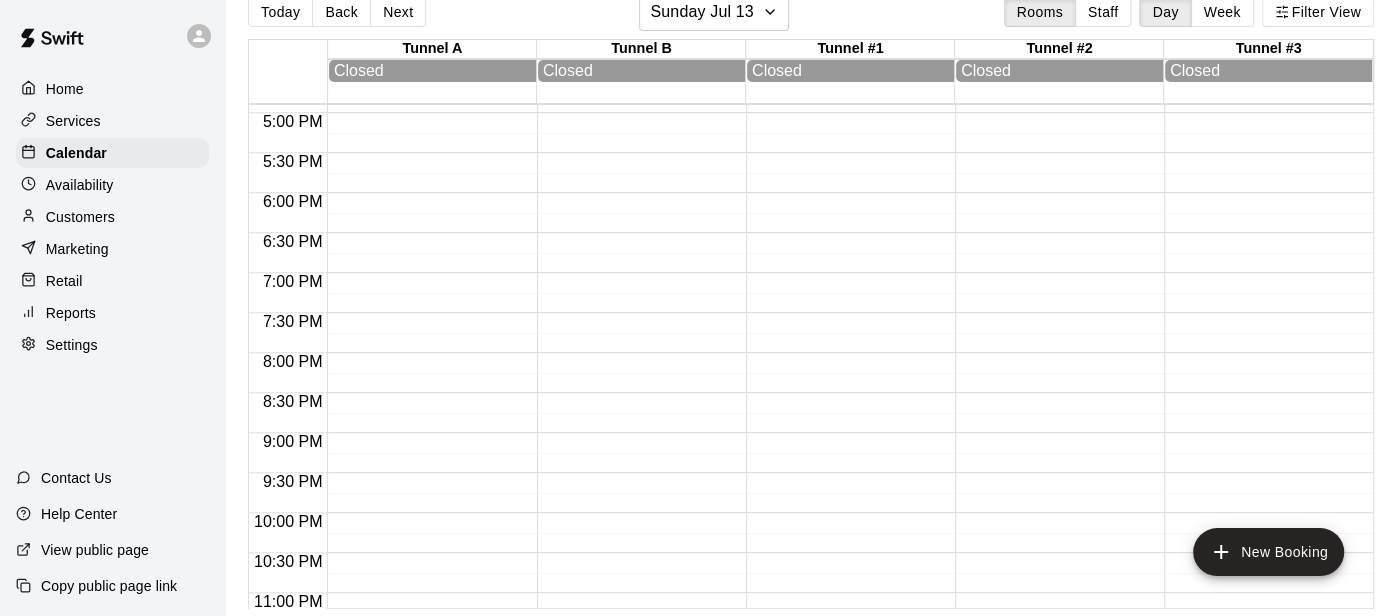 click on "Availability" at bounding box center (112, 185) 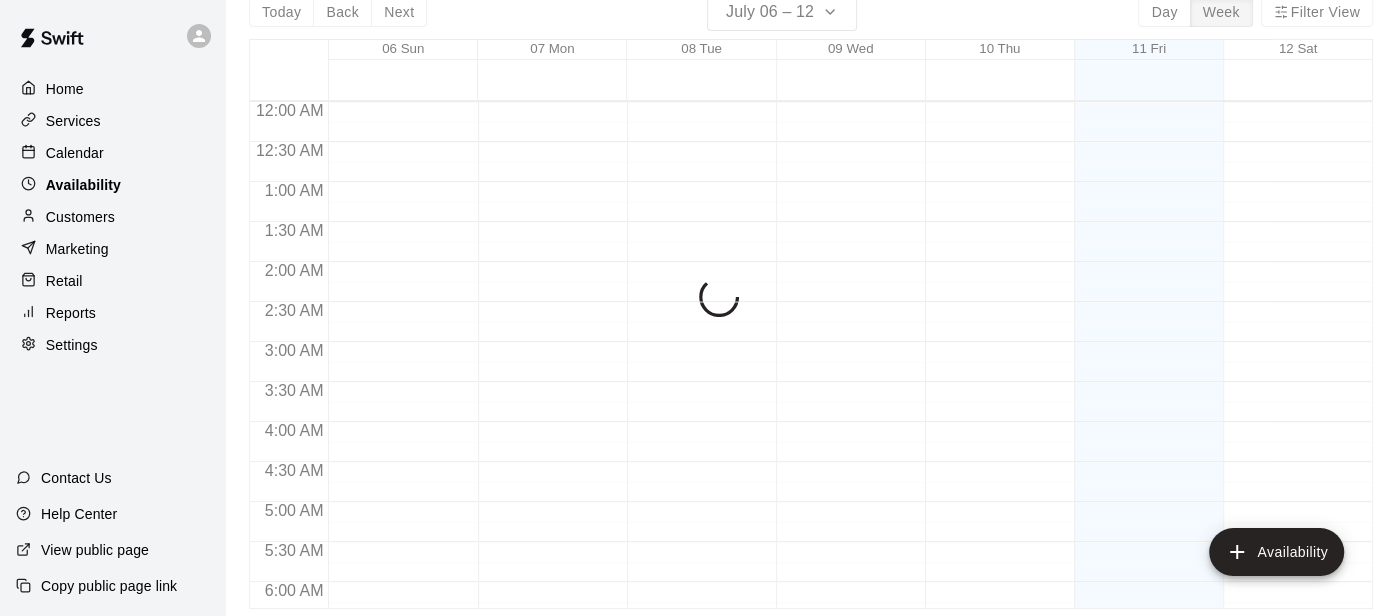scroll, scrollTop: 0, scrollLeft: 0, axis: both 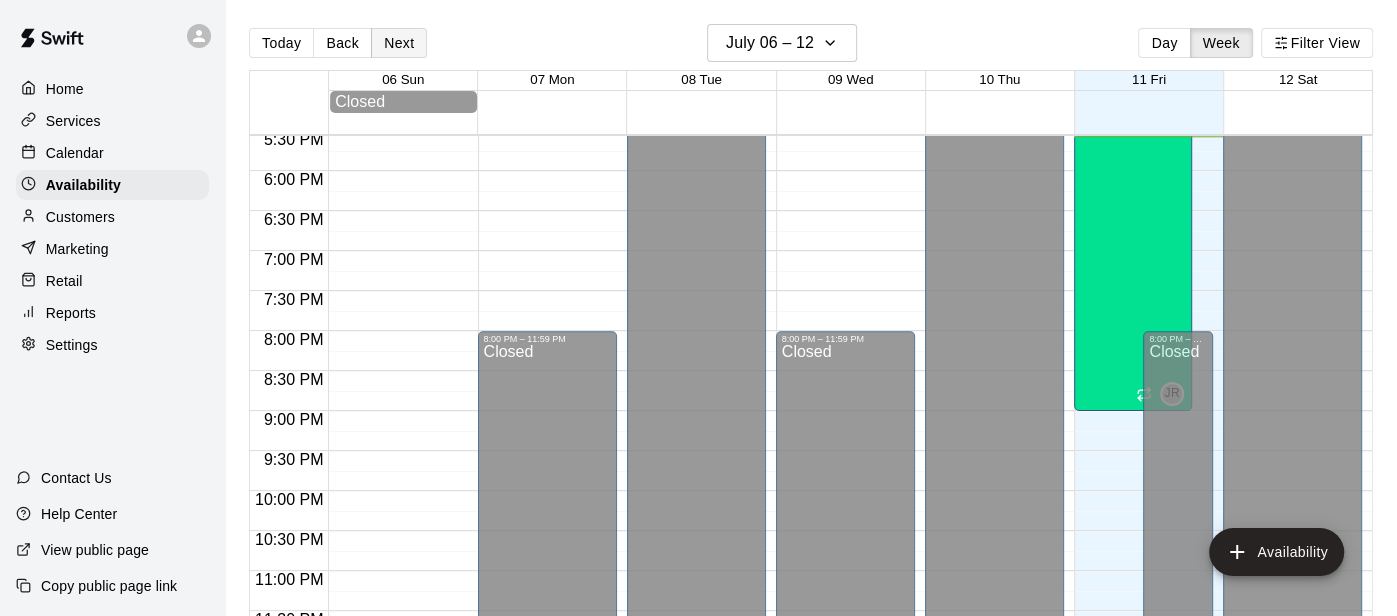 click on "Next" at bounding box center [399, 43] 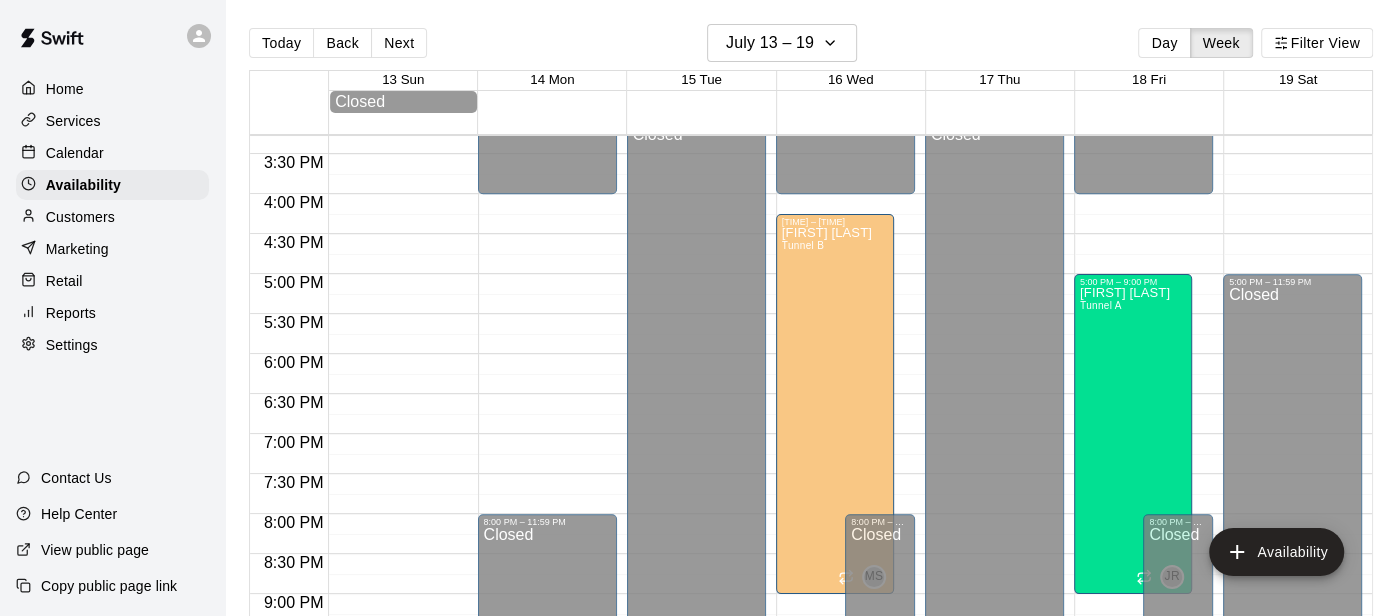 scroll, scrollTop: 1227, scrollLeft: 0, axis: vertical 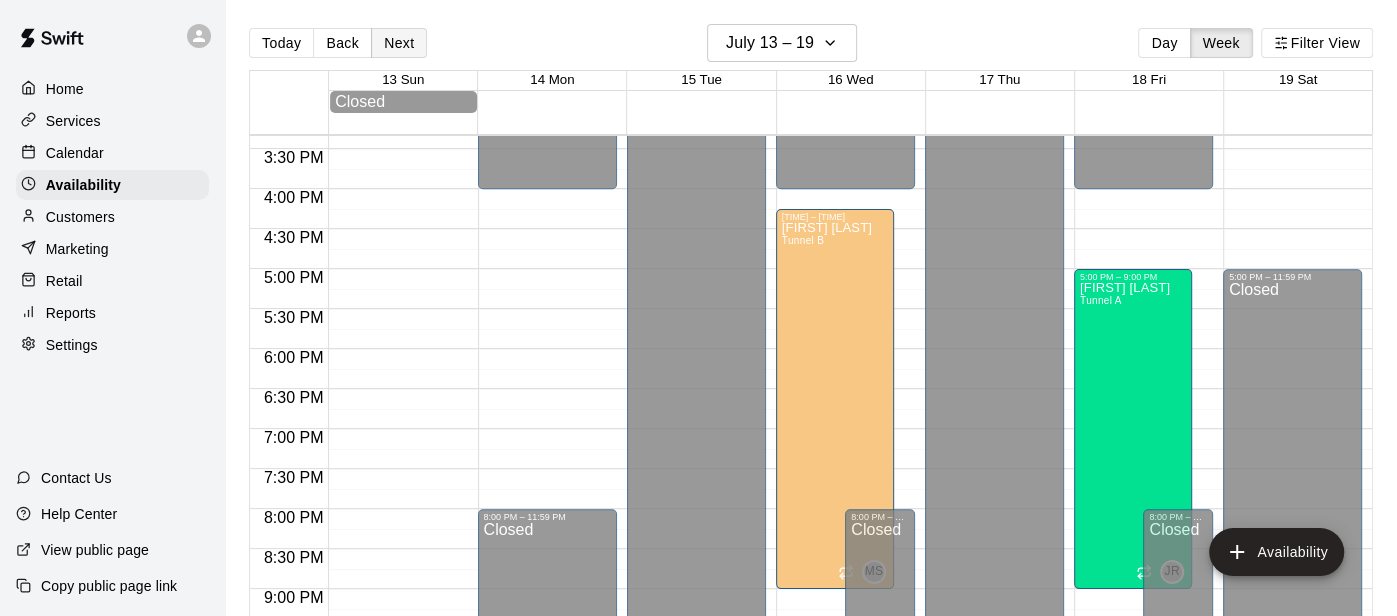 click on "Next" at bounding box center (399, 43) 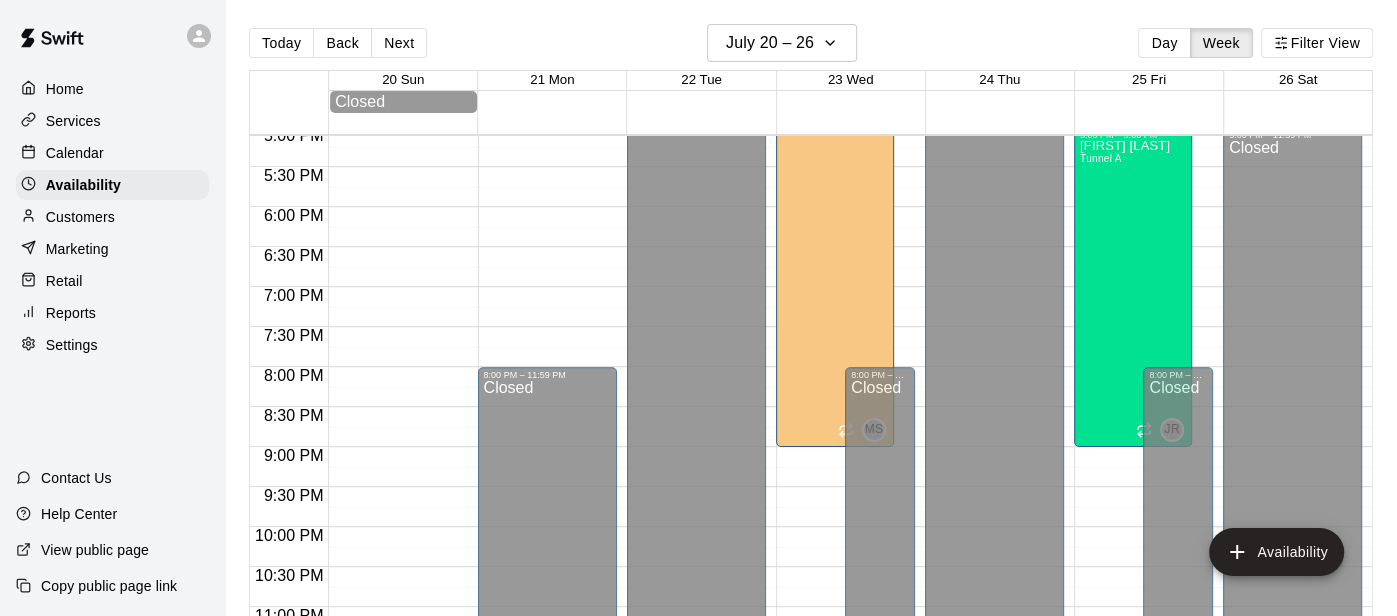 scroll, scrollTop: 1375, scrollLeft: 0, axis: vertical 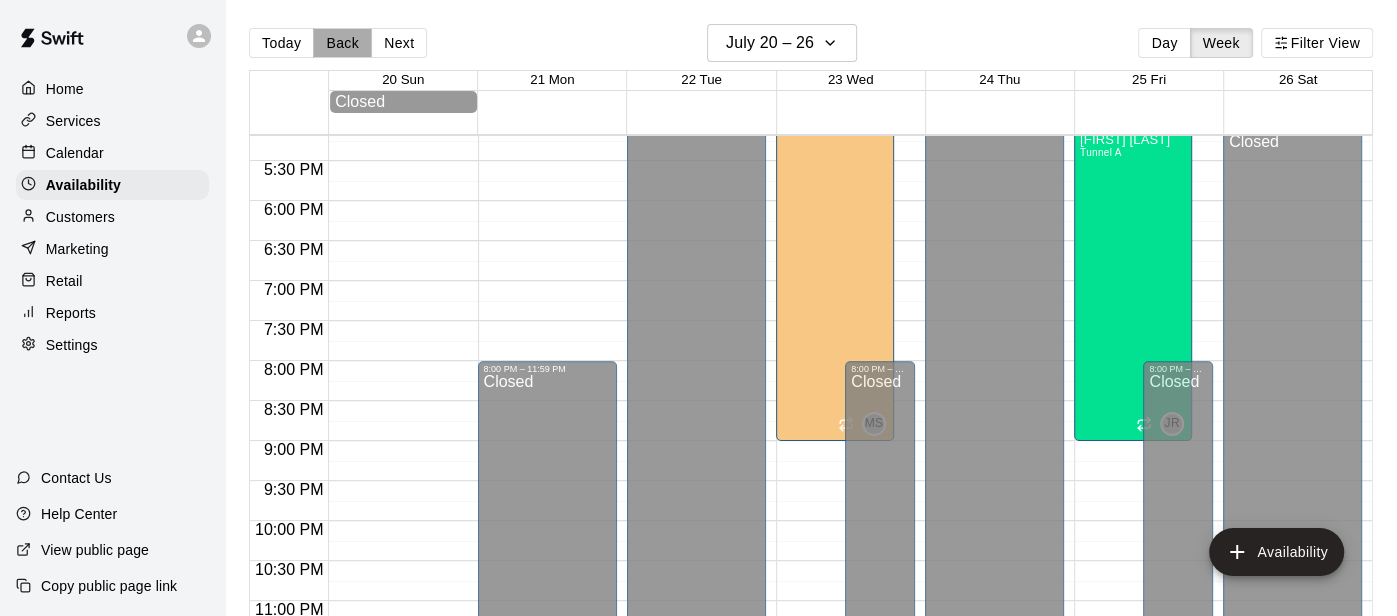click on "Back" at bounding box center [342, 43] 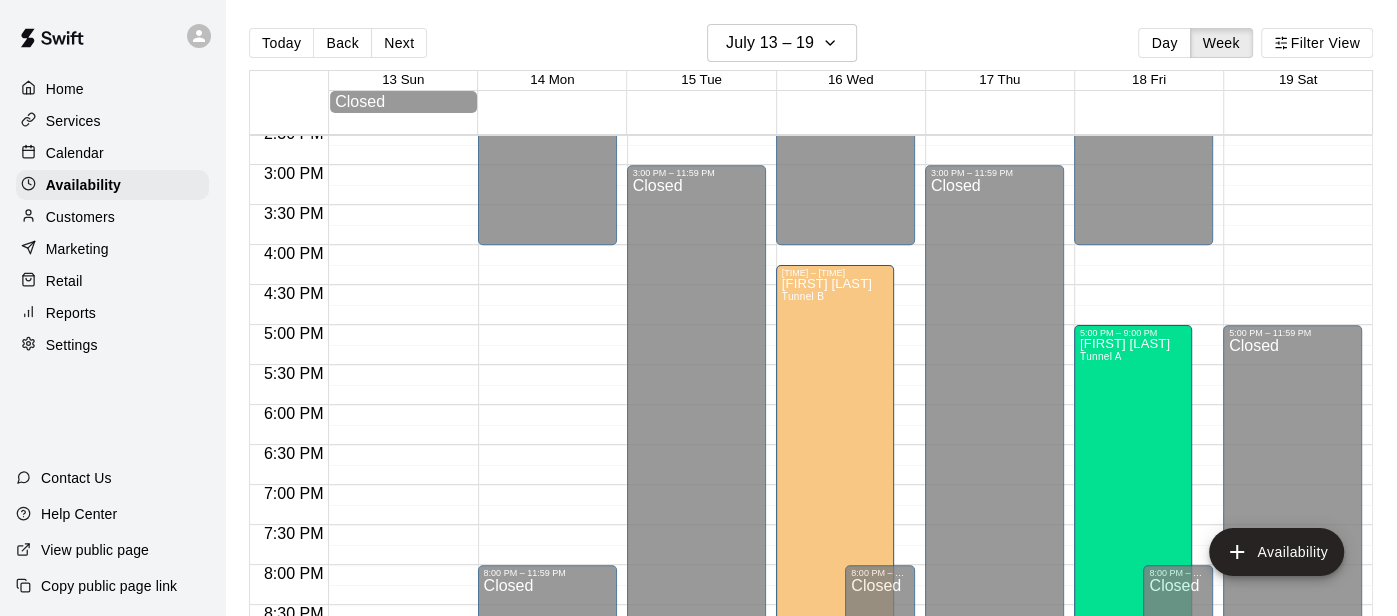 scroll, scrollTop: 1174, scrollLeft: 0, axis: vertical 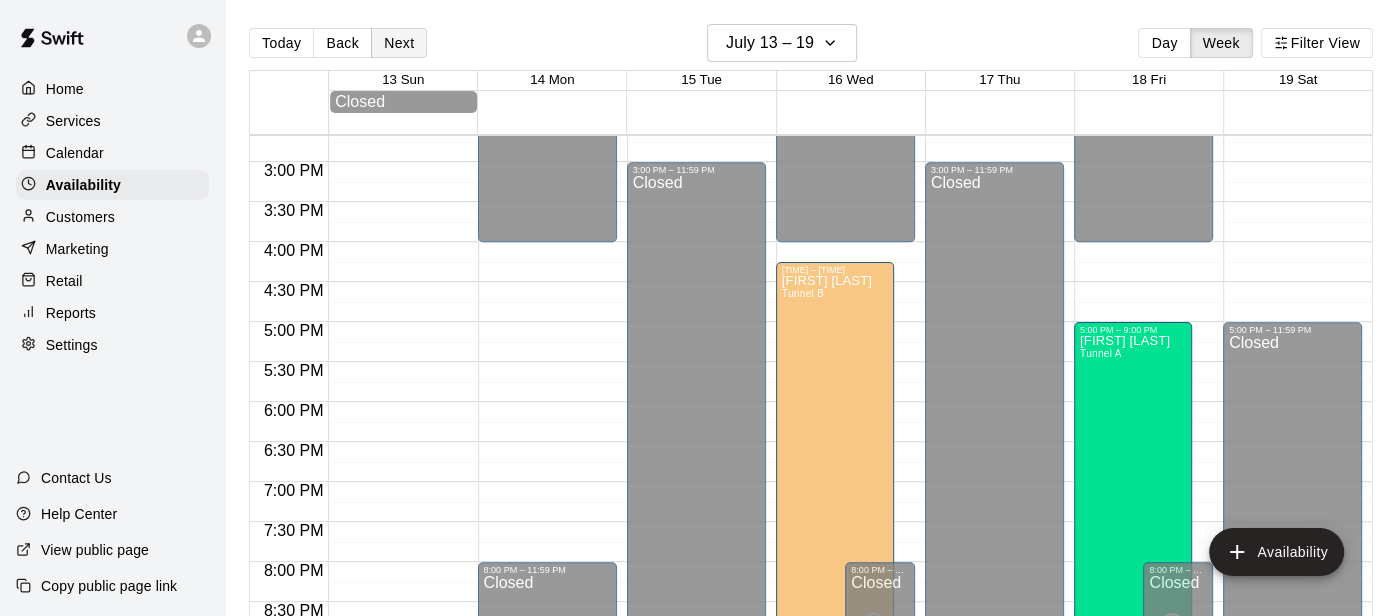 click on "Next" at bounding box center [399, 43] 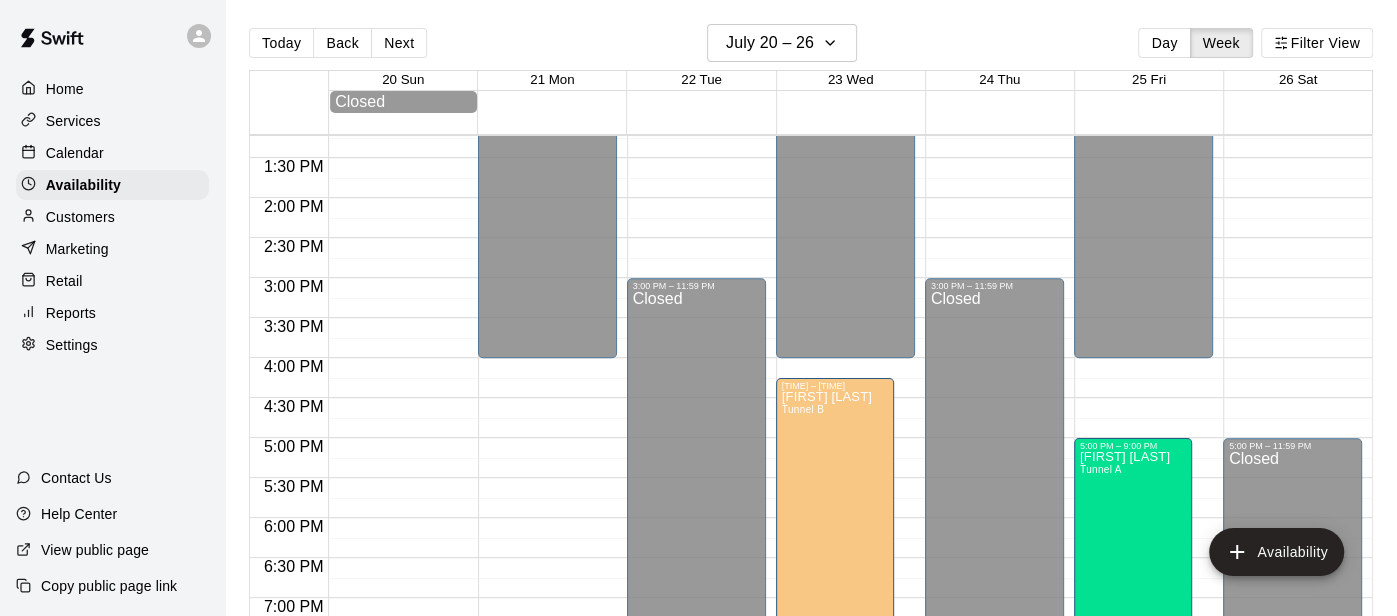 scroll, scrollTop: 1060, scrollLeft: 0, axis: vertical 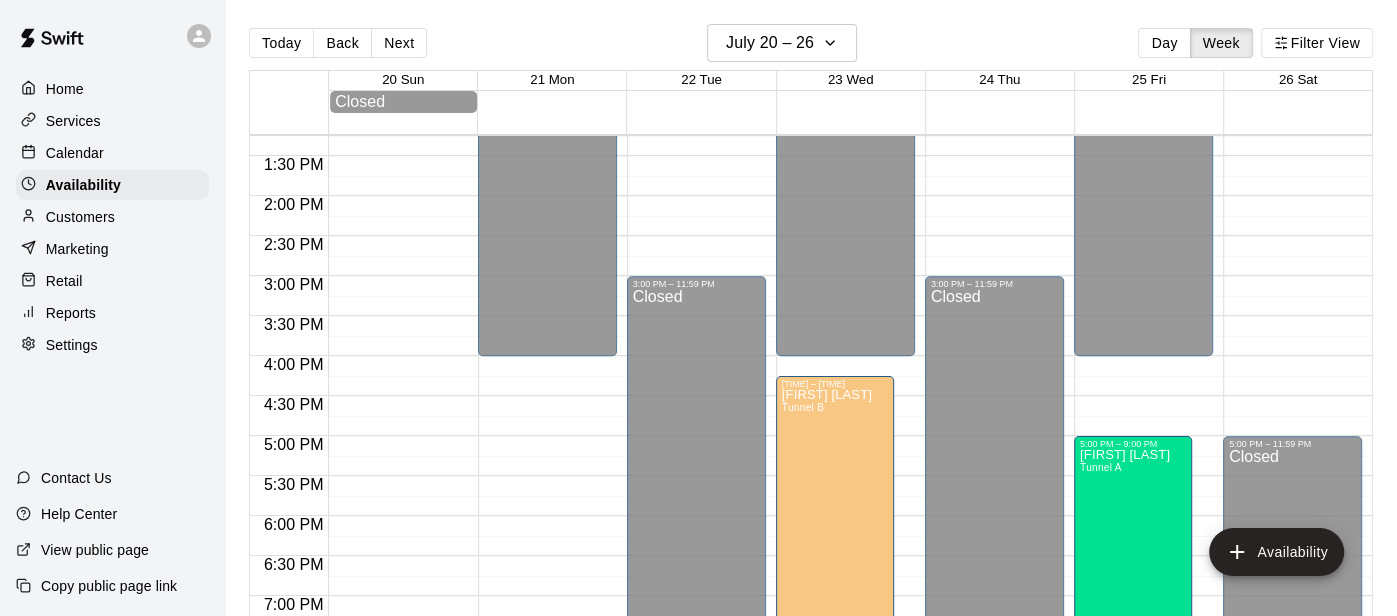 click on "Services" at bounding box center (73, 121) 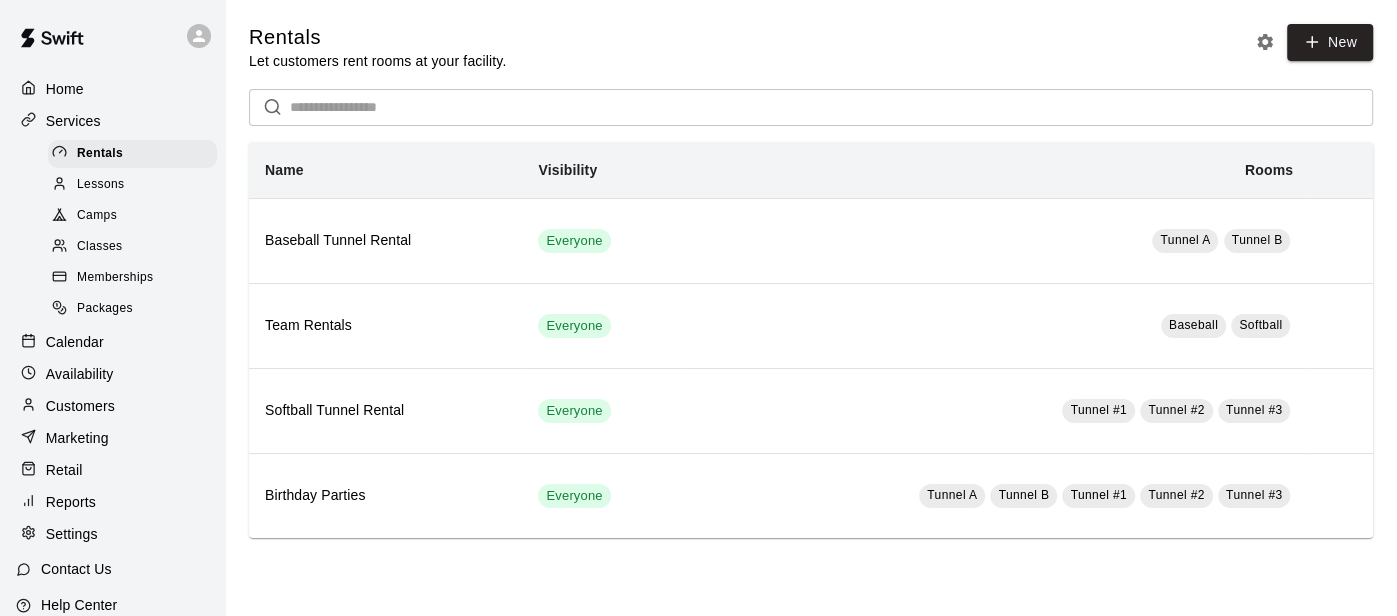 click on "Camps" at bounding box center [132, 216] 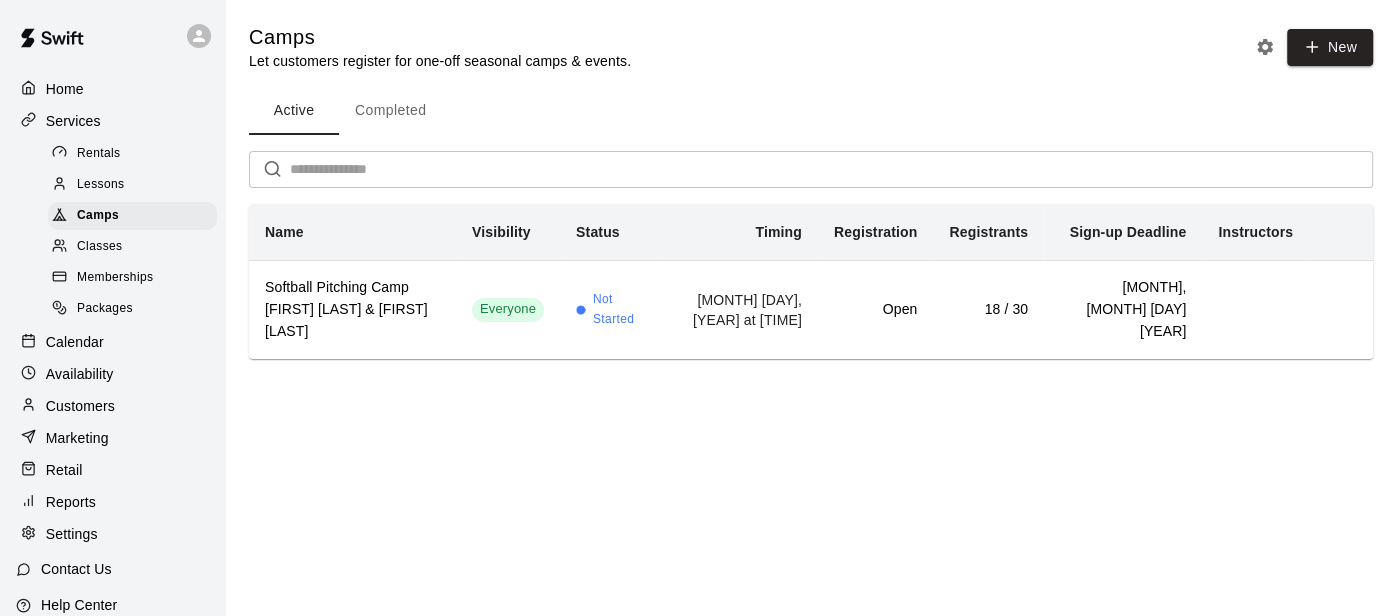 click on "Classes" at bounding box center (99, 247) 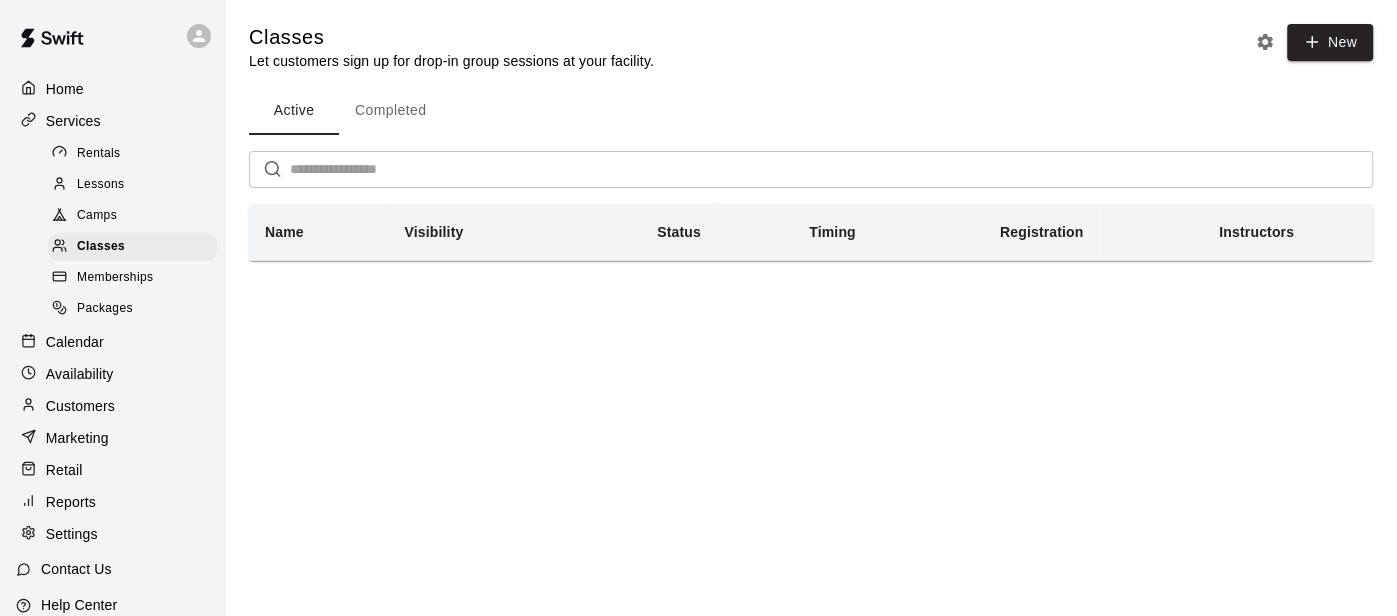 click on "Home" at bounding box center [65, 89] 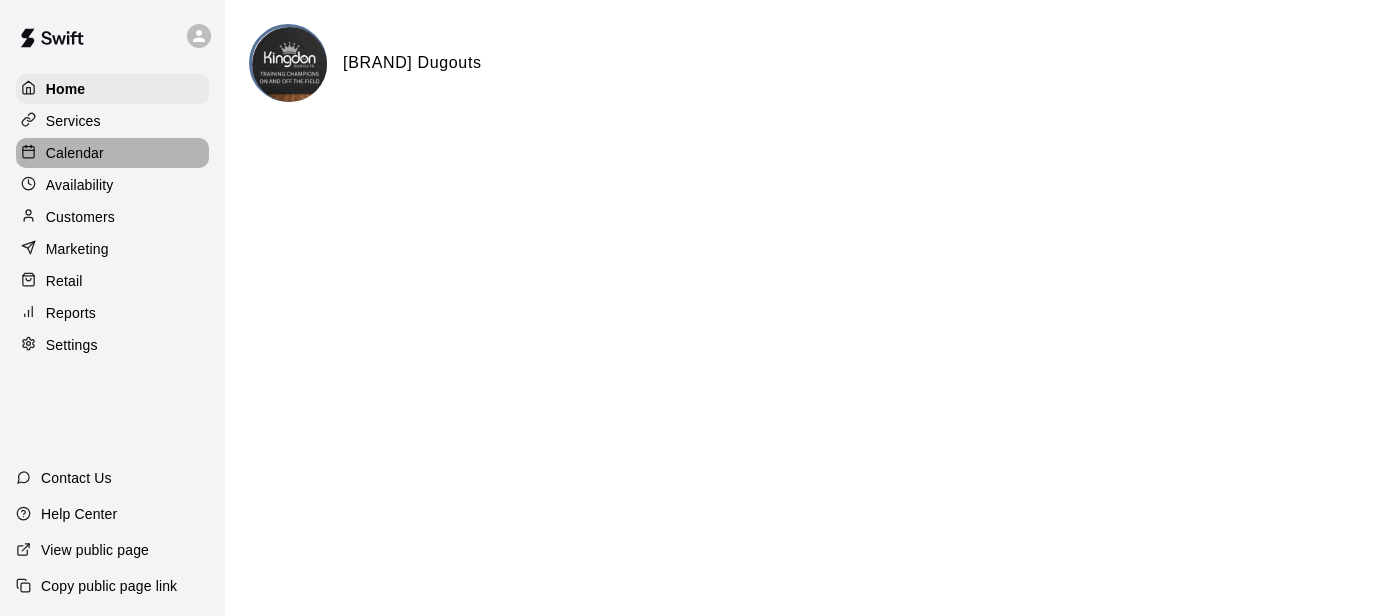 click on "Calendar" at bounding box center (75, 153) 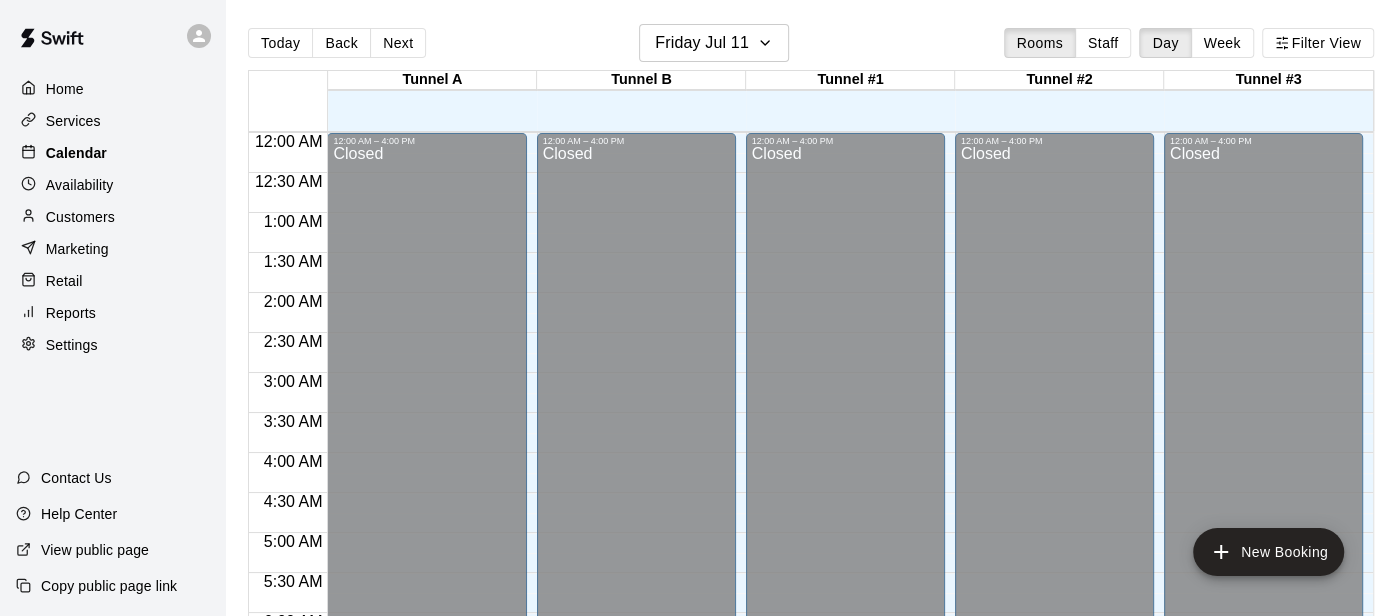 scroll, scrollTop: 1352, scrollLeft: 0, axis: vertical 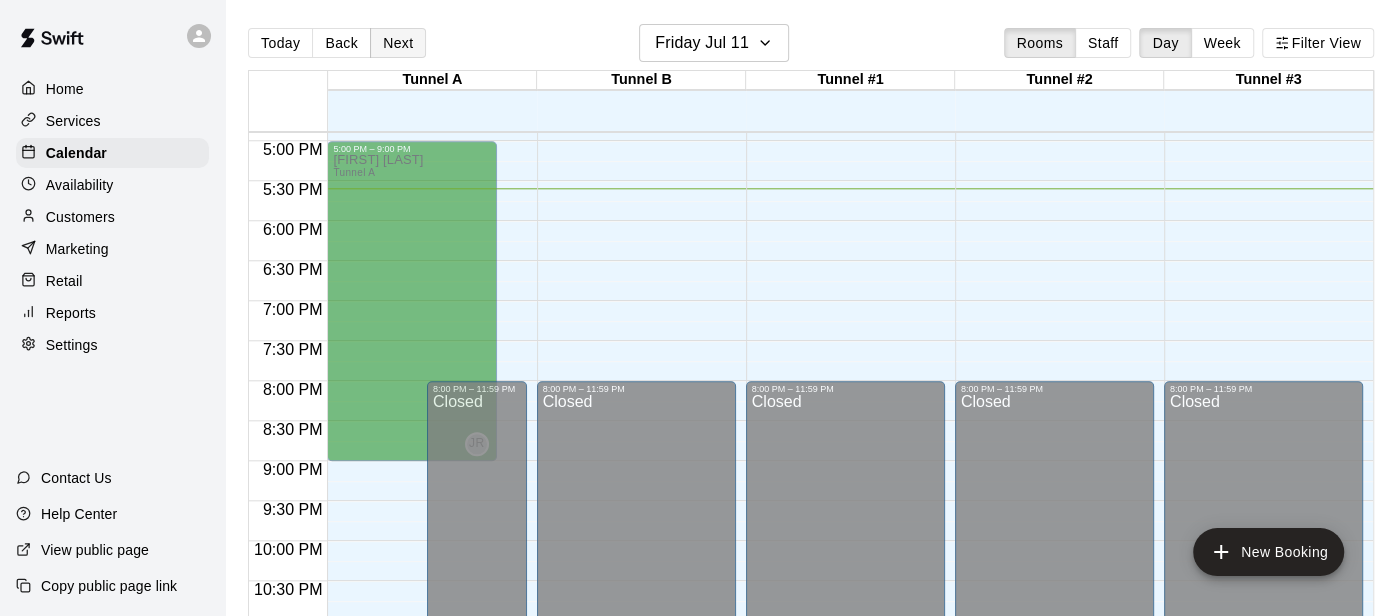 click on "Next" at bounding box center (398, 43) 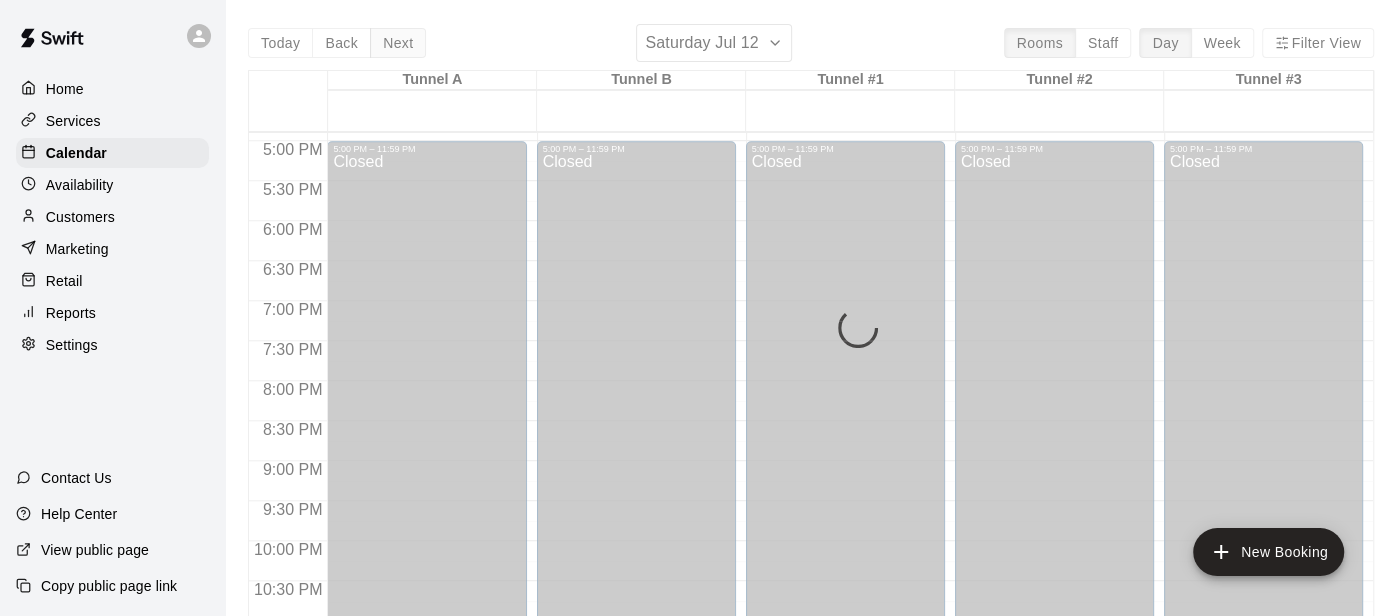click on "Next" at bounding box center (398, 43) 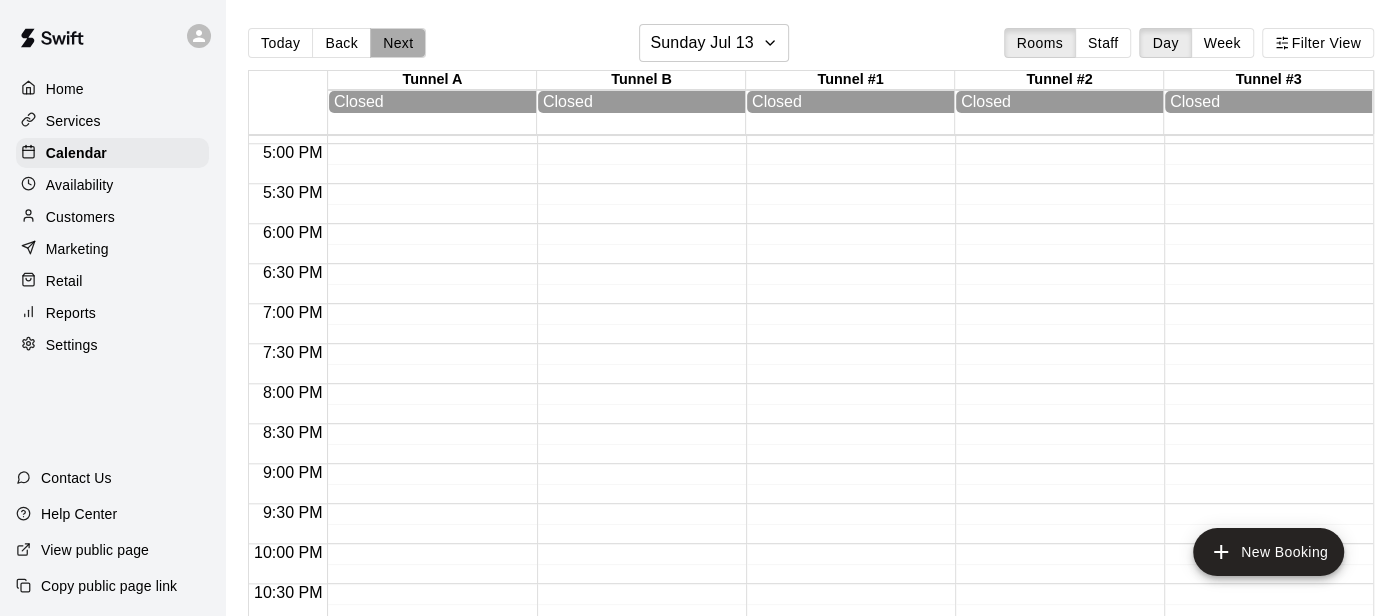 click on "Next" at bounding box center (398, 43) 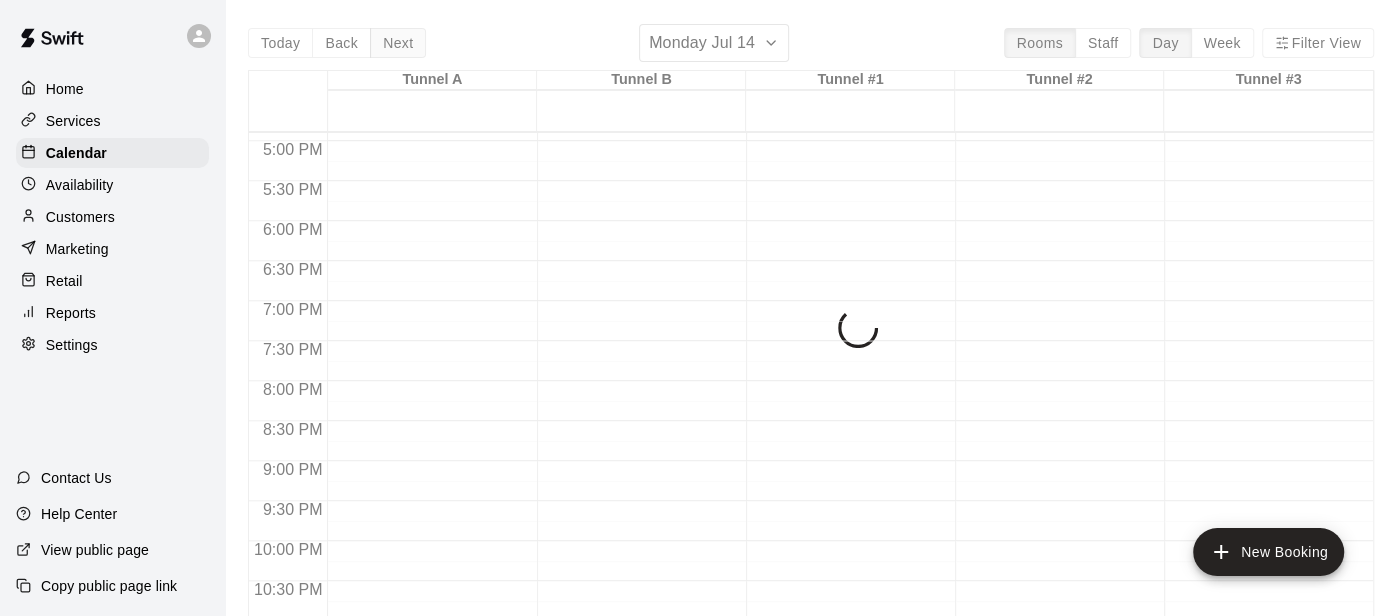 click on "Today Back Next Monday [MONTH] [DAY] Rooms Staff Day Week Filter View Tunnel A [DAY] Mon Tunnel B [DAY] Mon Tunnel #1 [DAY] Mon Tunnel #2 [DAY] Mon Tunnel #3 [DAY] Mon 12:00 AM 12:30 AM 1:00 AM 1:30 AM 2:00 AM 2:30 AM 3:00 AM 3:30 AM 4:00 AM 4:30 AM 5:00 AM 5:30 AM 6:00 AM 6:30 AM 7:00 AM 7:30 AM 8:00 AM 8:30 AM 9:00 AM 9:30 AM 10:00 AM 10:30 AM 11:00 AM 11:30 AM 12:00 PM 12:30 PM 1:00 PM 1:30 PM 2:00 PM 2:30 PM 3:00 PM 3:30 PM 4:00 PM 4:30 PM 5:00 PM 5:30 PM 6:00 PM 6:30 PM 7:00 PM 7:30 PM 8:00 PM 8:30 PM 9:00 PM 9:30 PM 10:00 PM 10:30 PM 11:00 PM 11:30 PM" at bounding box center [811, 332] 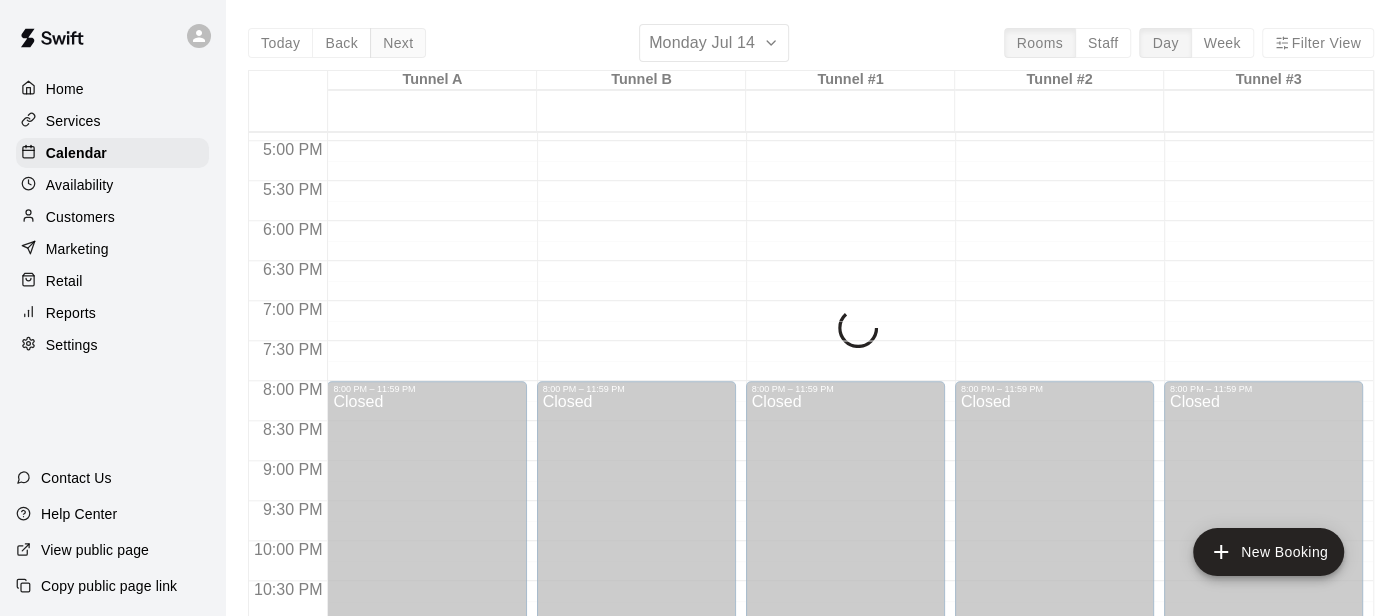 click on "Next" at bounding box center [398, 43] 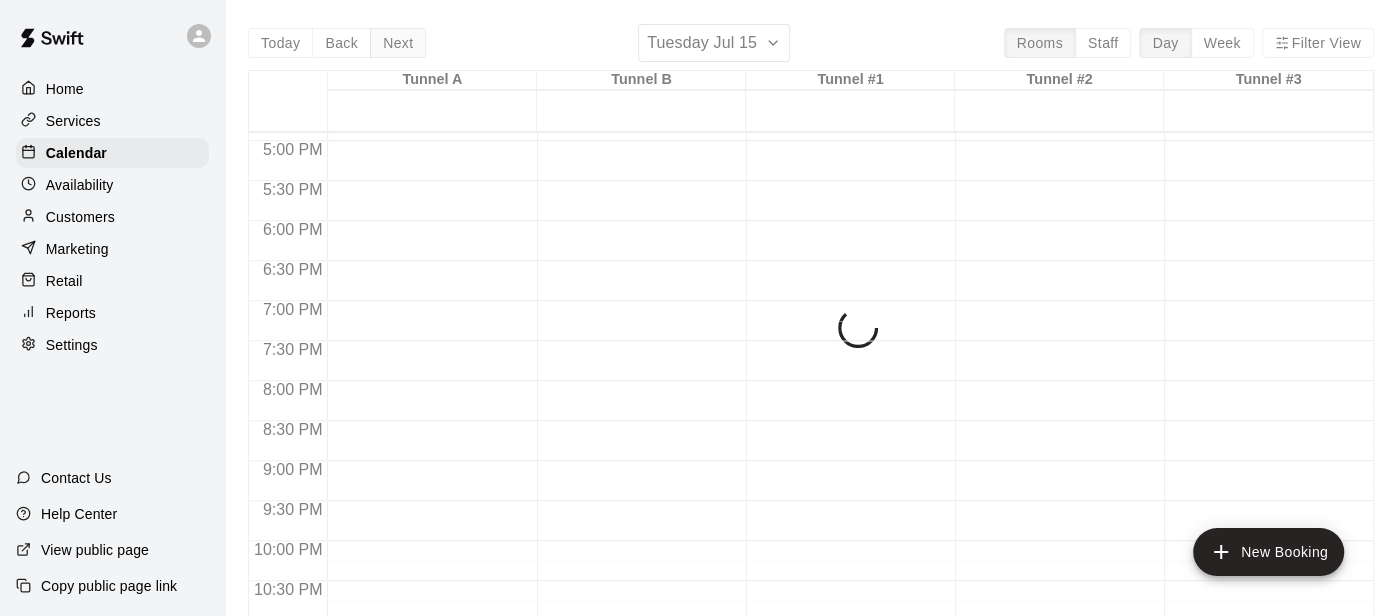 click on "Today Back Next Tuesday [MONTH] [DAY] Rooms Staff Day Week Filter View Tunnel A [DAY] Tue Tunnel B [DAY] Tue Tunnel #1 [DAY] Tue Tunnel #2 [DAY] Tue Tunnel #3 [DAY] Tue 12:00 AM 12:30 AM 1:00 AM 1:30 AM 2:00 AM 2:30 AM 3:00 AM 3:30 AM 4:00 AM 4:30 AM 5:00 AM 5:30 AM 6:00 AM 6:30 AM 7:00 AM 7:30 AM 8:00 AM 8:30 AM 9:00 AM 9:30 AM 10:00 AM 10:30 AM 11:00 AM 11:30 AM 12:00 PM 12:30 PM 1:00 PM 1:30 PM 2:00 PM 2:30 PM 3:00 PM 3:30 PM 4:00 PM 4:30 PM 5:00 PM 5:30 PM 6:00 PM 6:30 PM 7:00 PM 7:30 PM 8:00 PM 8:30 PM 9:00 PM 9:30 PM 10:00 PM 10:30 PM 11:00 PM 11:30 PM" at bounding box center [811, 332] 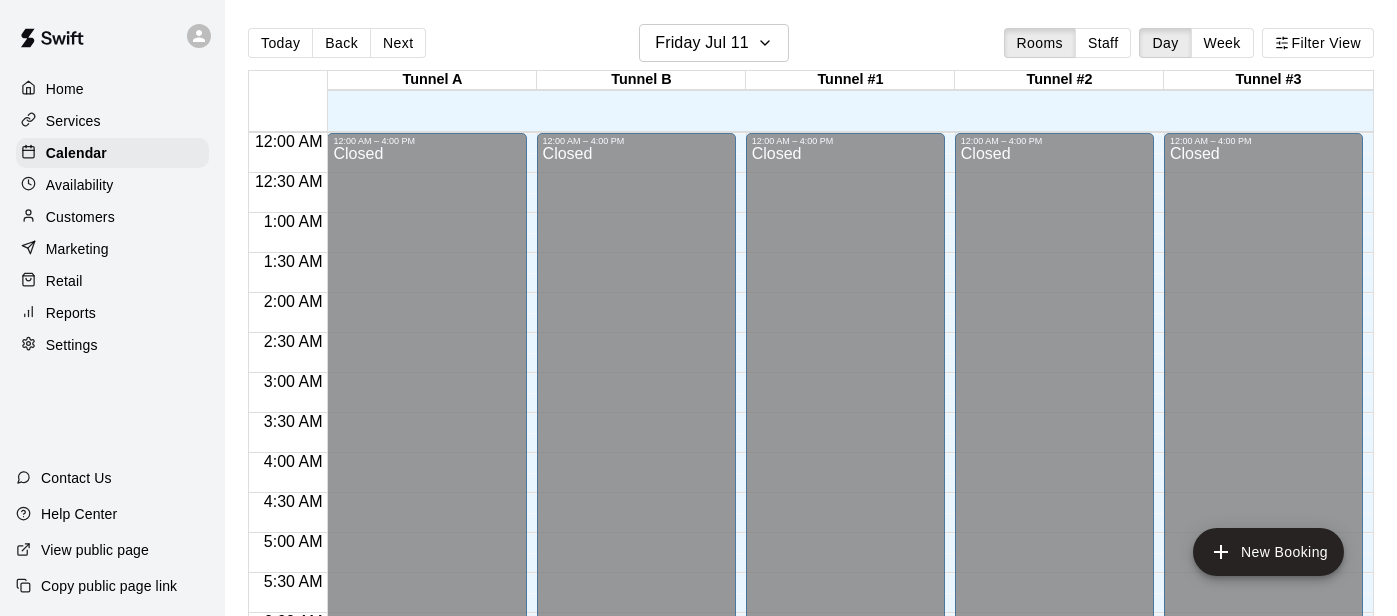 scroll, scrollTop: 0, scrollLeft: 0, axis: both 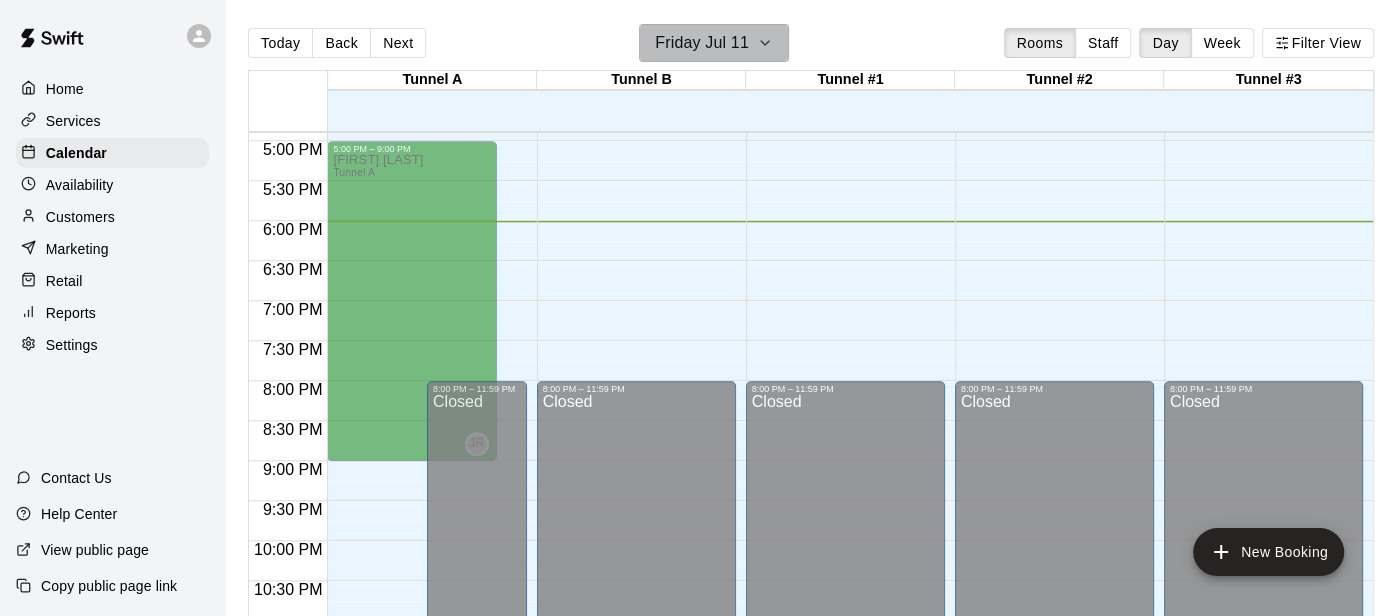 click 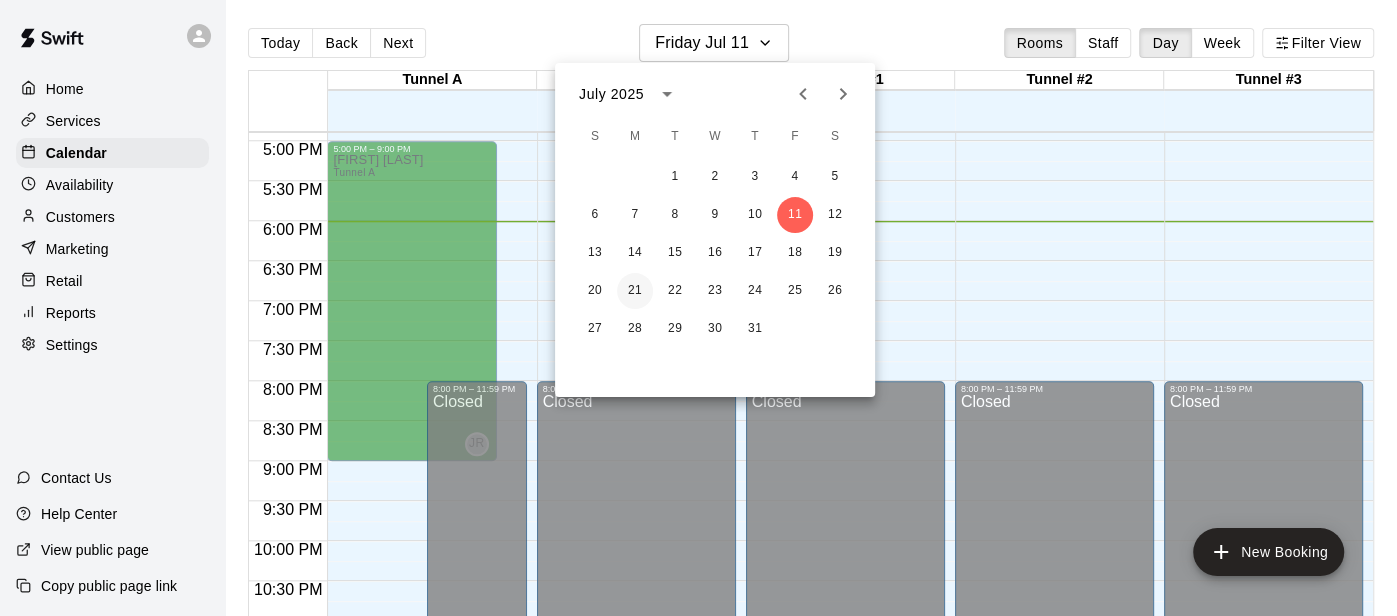 click on "21" at bounding box center [635, 291] 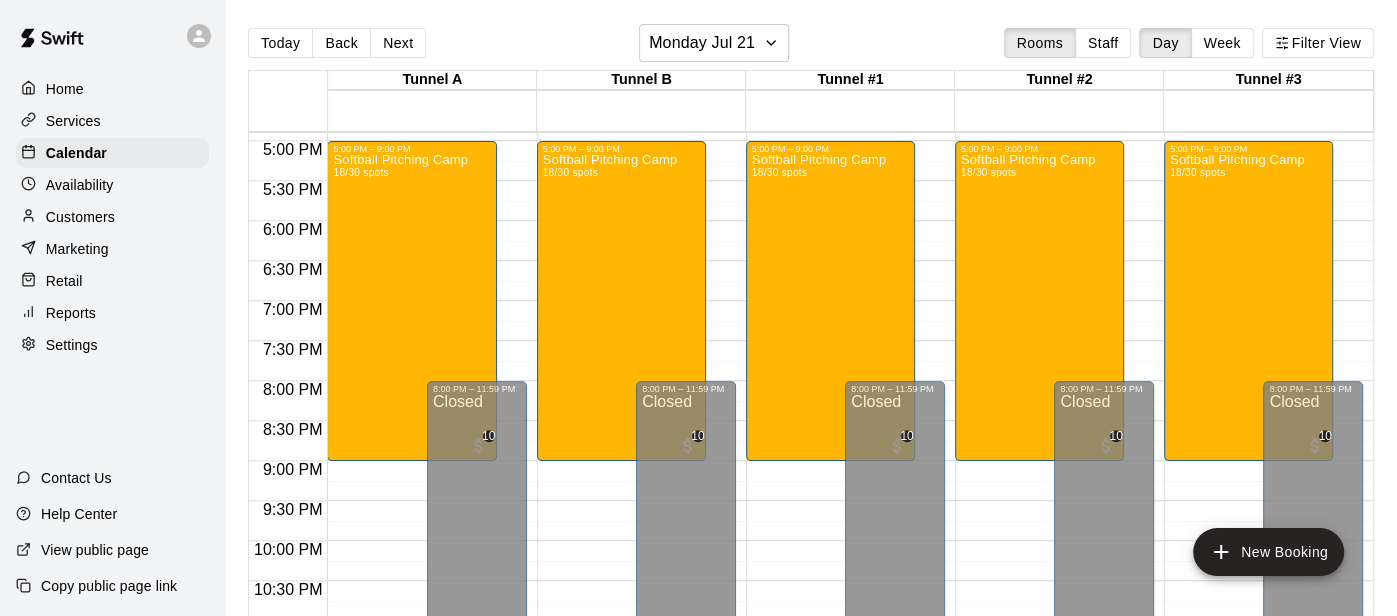 click on "Settings" at bounding box center (72, 345) 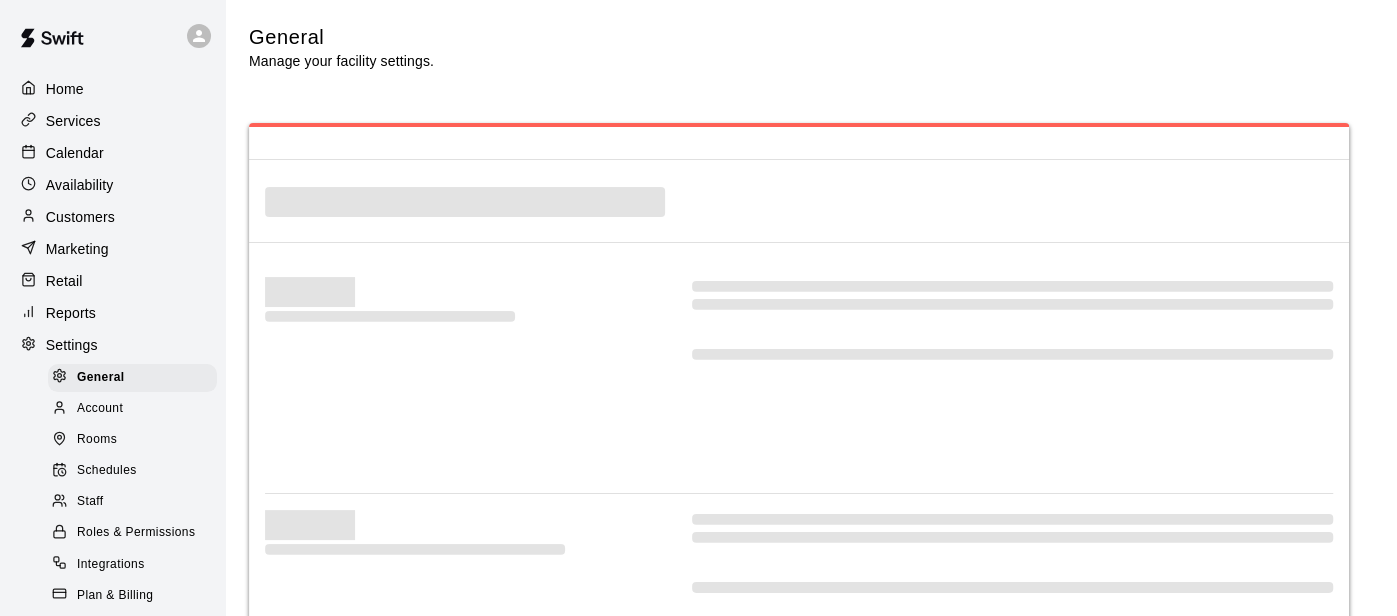 select on "**" 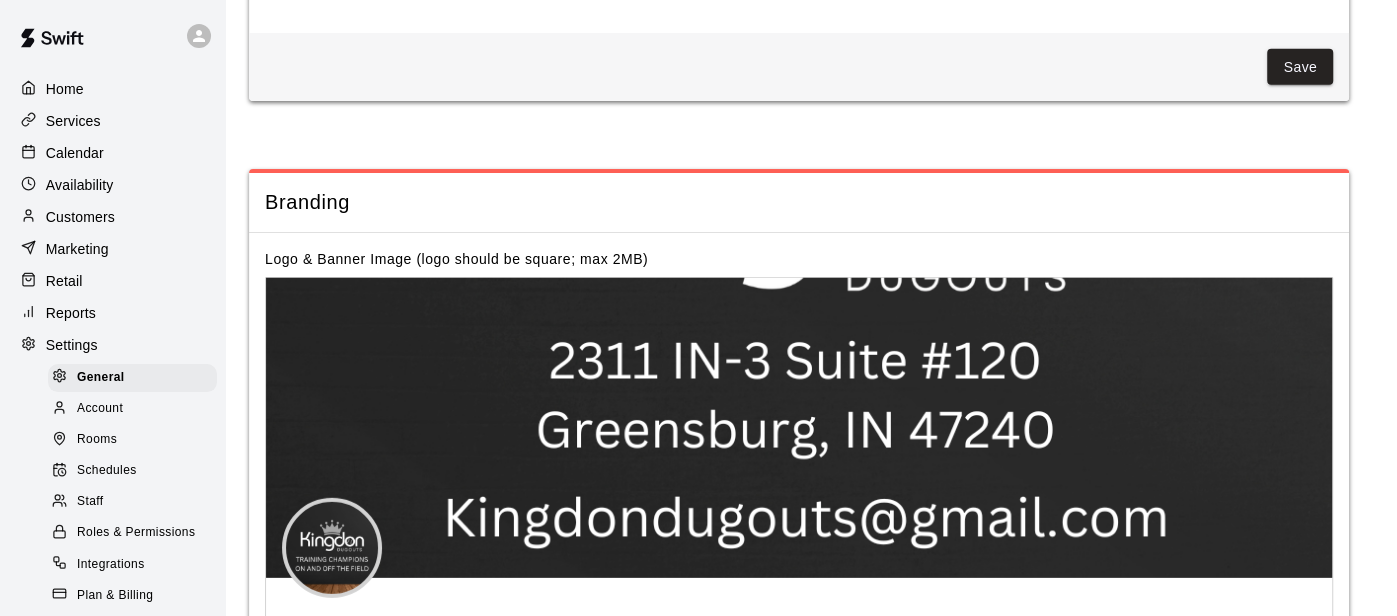 scroll, scrollTop: 3972, scrollLeft: 0, axis: vertical 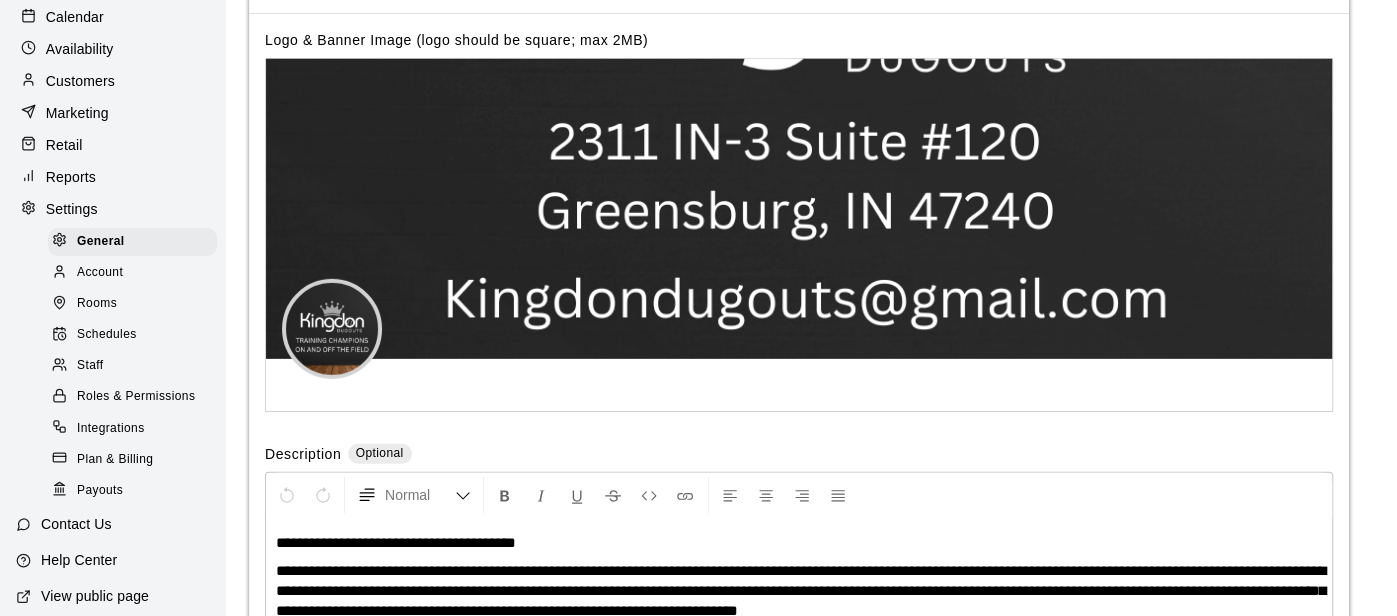 click on "Staff" at bounding box center (90, 366) 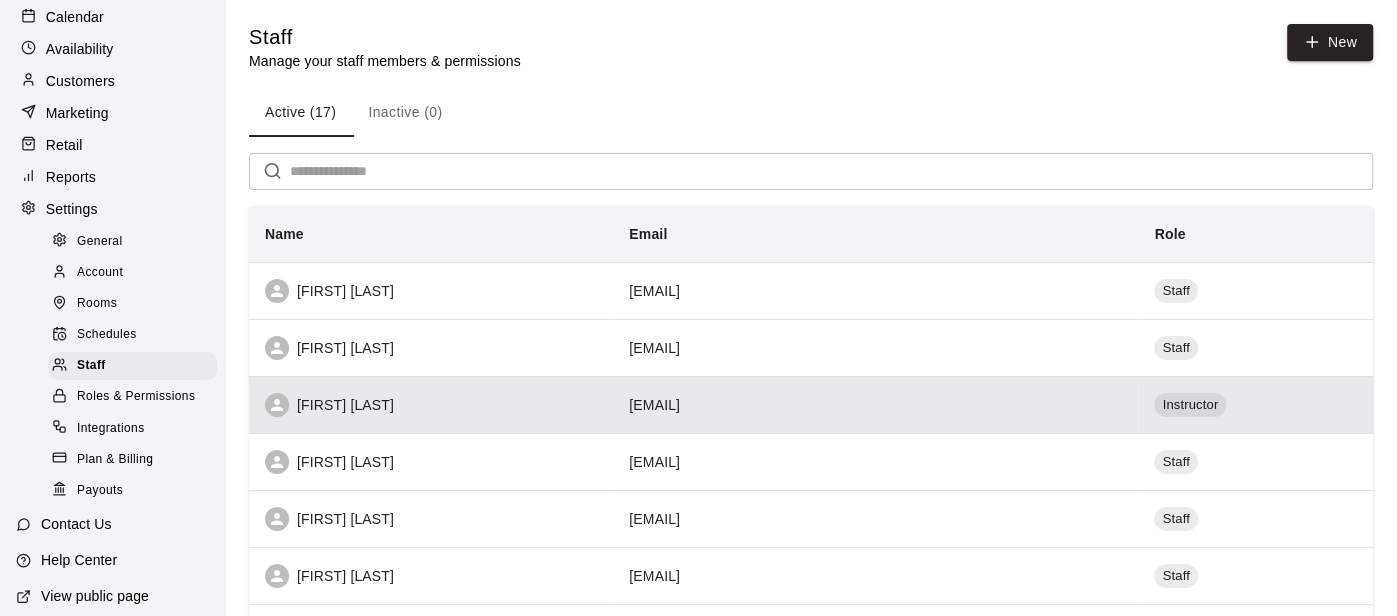 scroll, scrollTop: 717, scrollLeft: 0, axis: vertical 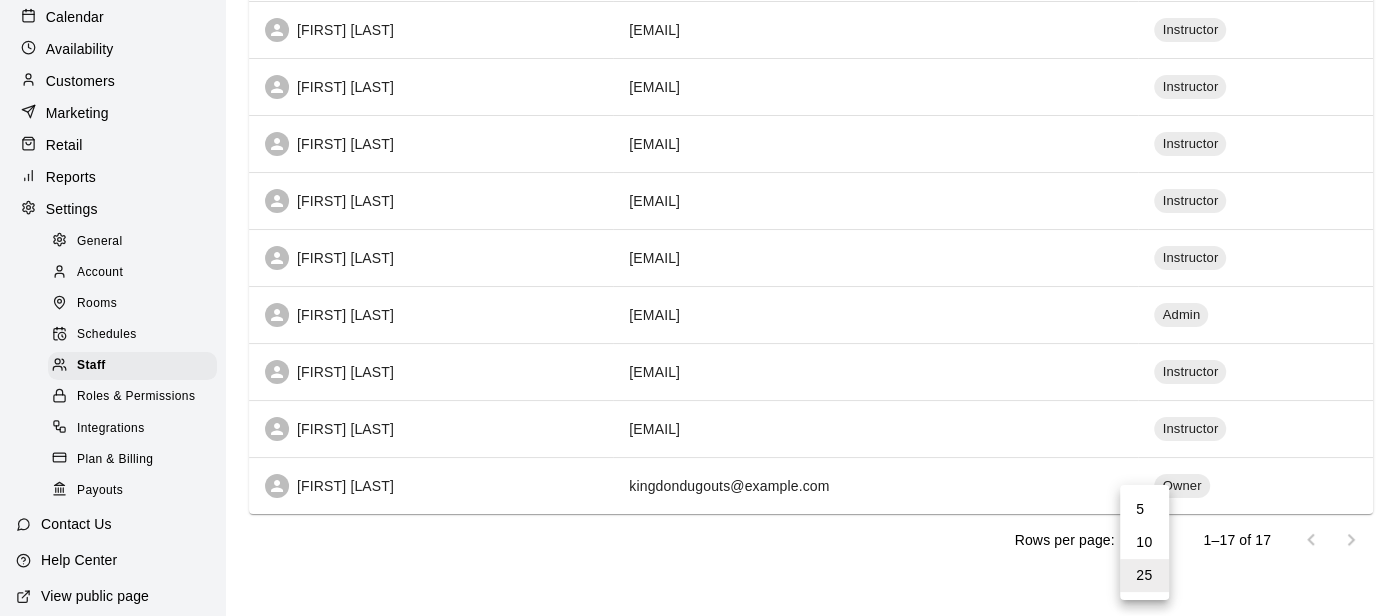 click on "Home Services Calendar Availability Customers Marketing Retail Reports Settings General Account Rooms Schedules Staff Roles & Permissions Integrations Plan & Billing Payouts Contact Us Help Center View public page Copy public page link Staff Manage your staff members & permissions   New Active (17) Inactive (0) ​ Name Email Role Becka Guthrie beckguthrie@yahoo.com Staff Jocelyn Jackson jacksonjocelyn2432@gmail.com Staff Bobby Weaver usmcvet515@gmail.com Instructor Shelby Zapfe zapfeshelby415@gmail.com Staff Serenity Eicher serenitycoleesh@gmail.com Staff Zoey Hersley zoeym_07@icloud.com Staff Camden Loudin camdenloudin12@gmail.com Staff Mitch Sefton m18sefton@gmail.com Instructor Scott Holdsworth sholdsworth@greensburg.k12.in.us Instructor Melina Wilkison melinawilkison03@gmail.com Instructor Cris Reynolds crisreynolds89@gmail.com Instructor Gene Cooney gcooney20@yahoo.com Instructor John Rigney jrigney@greensburg.k12.in.us Instructor Walter Eicher waltereicher24@gmail.com Admin Mike Sefton Instructor Owner" at bounding box center [698, -48] 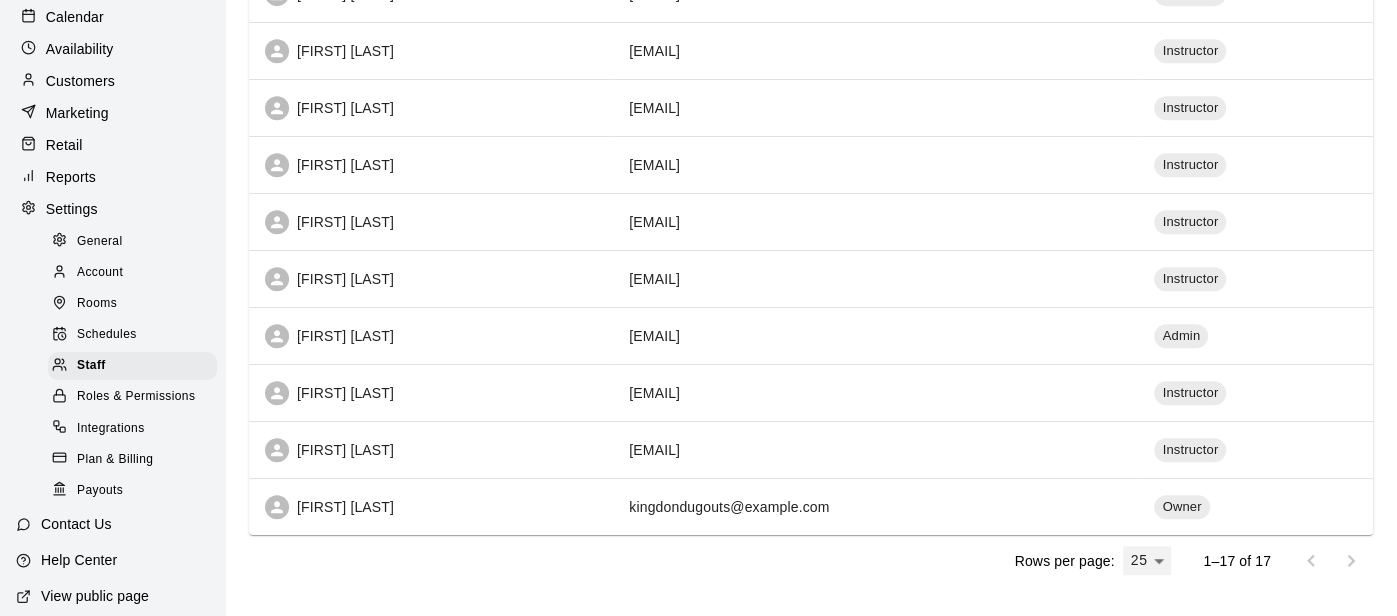scroll, scrollTop: 717, scrollLeft: 0, axis: vertical 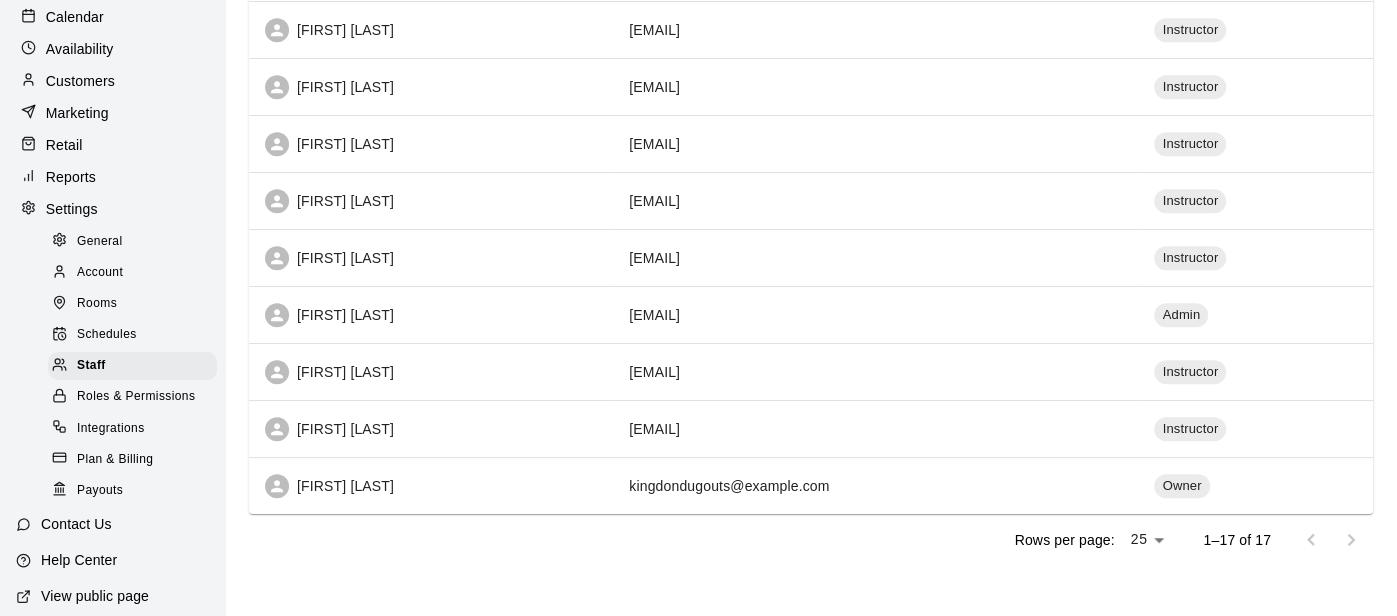 click on "Roles & Permissions" at bounding box center (136, 397) 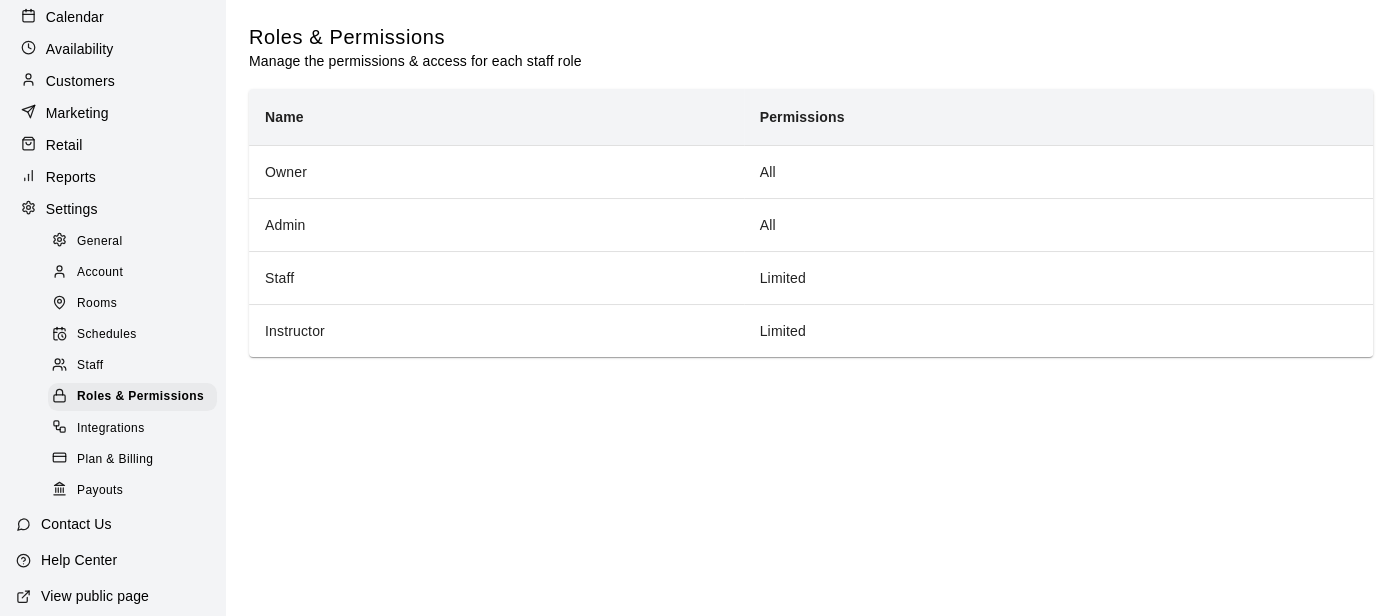 click on "Integrations" at bounding box center (111, 429) 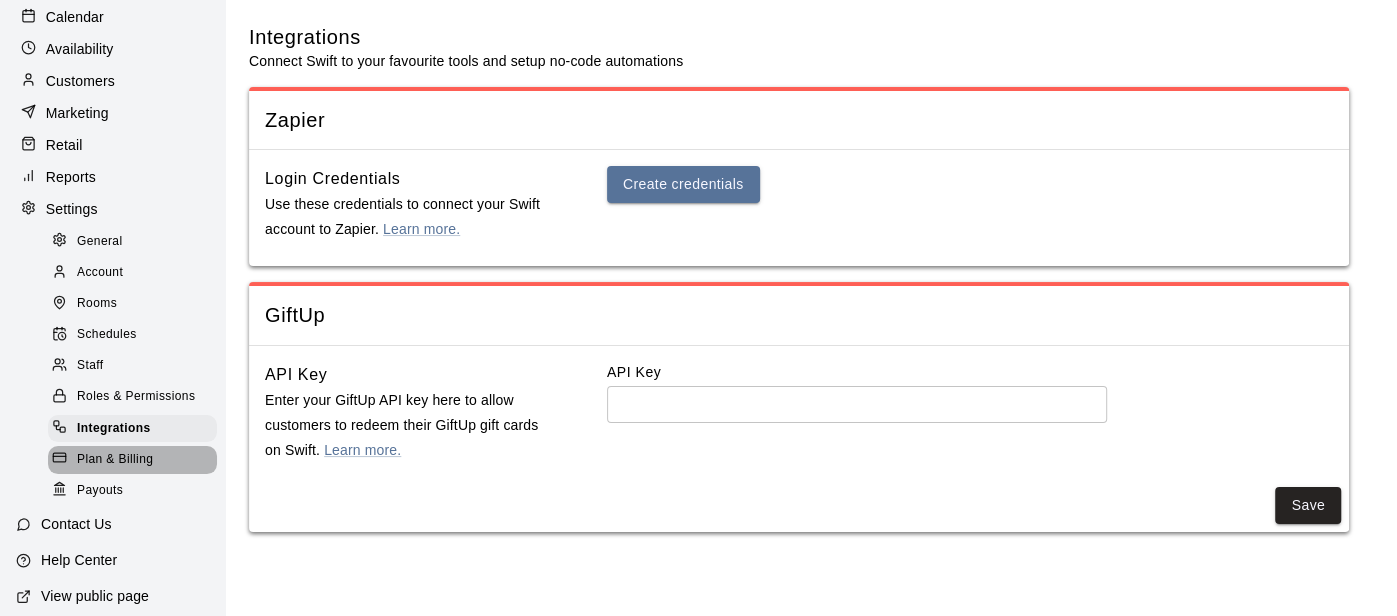 click on "Plan & Billing" at bounding box center (115, 460) 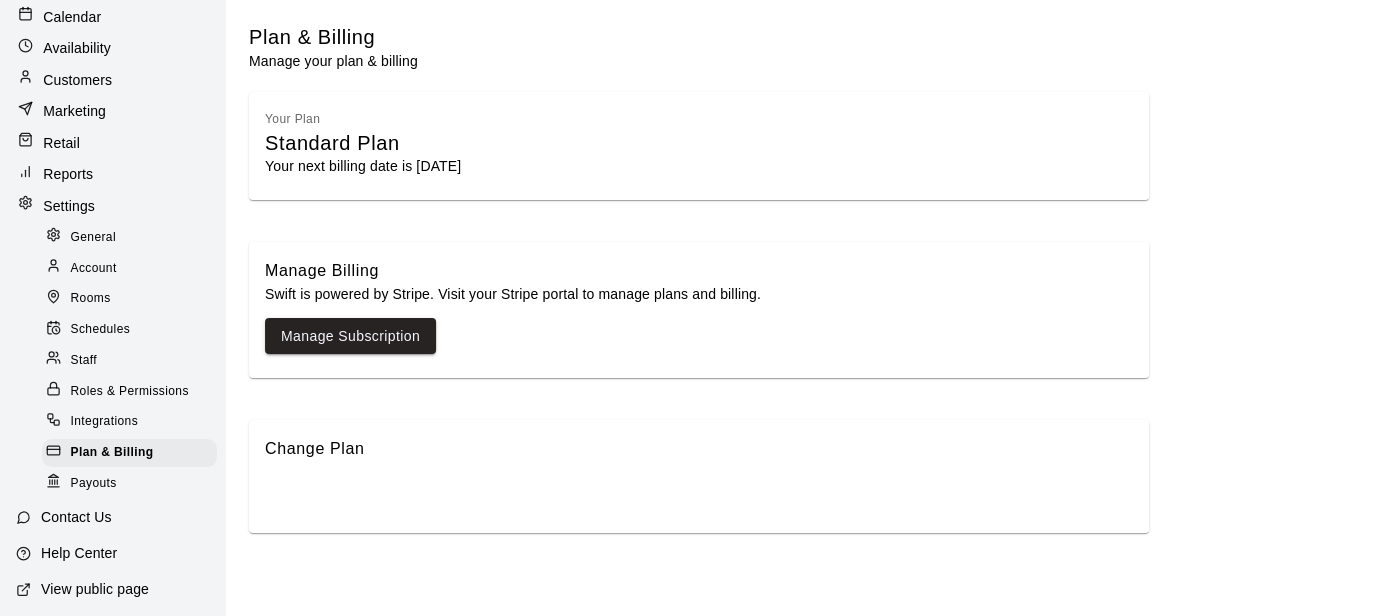 click on "Payouts" at bounding box center (94, 484) 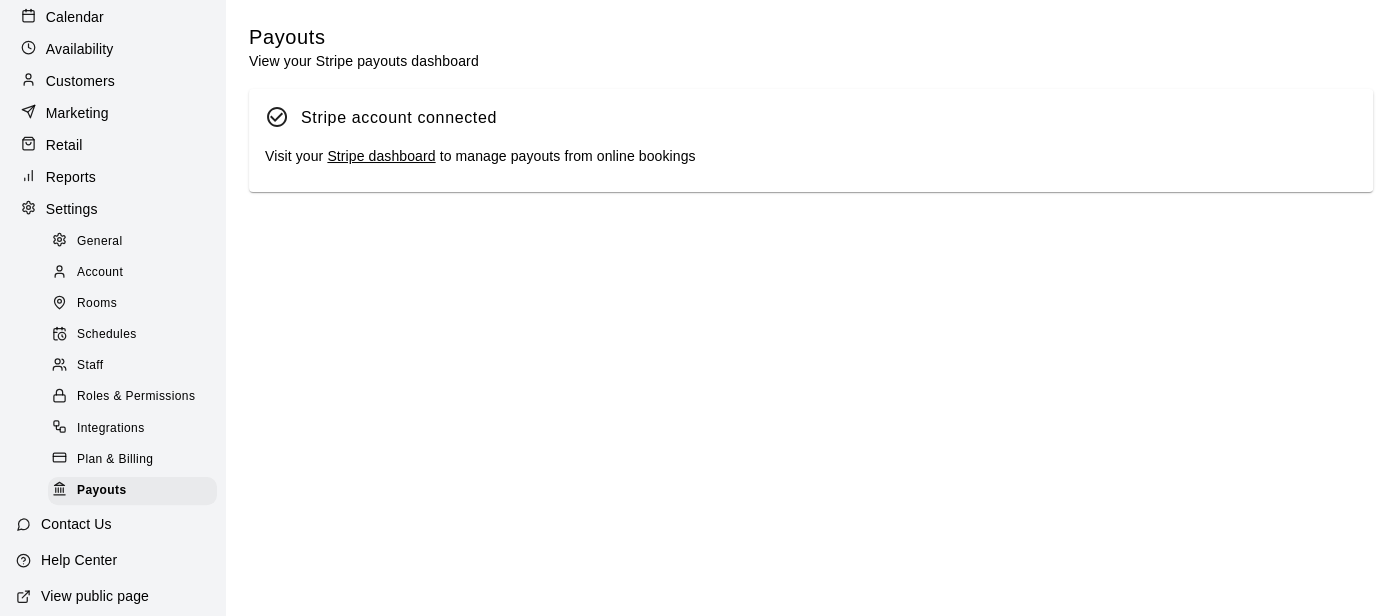 scroll, scrollTop: 181, scrollLeft: 0, axis: vertical 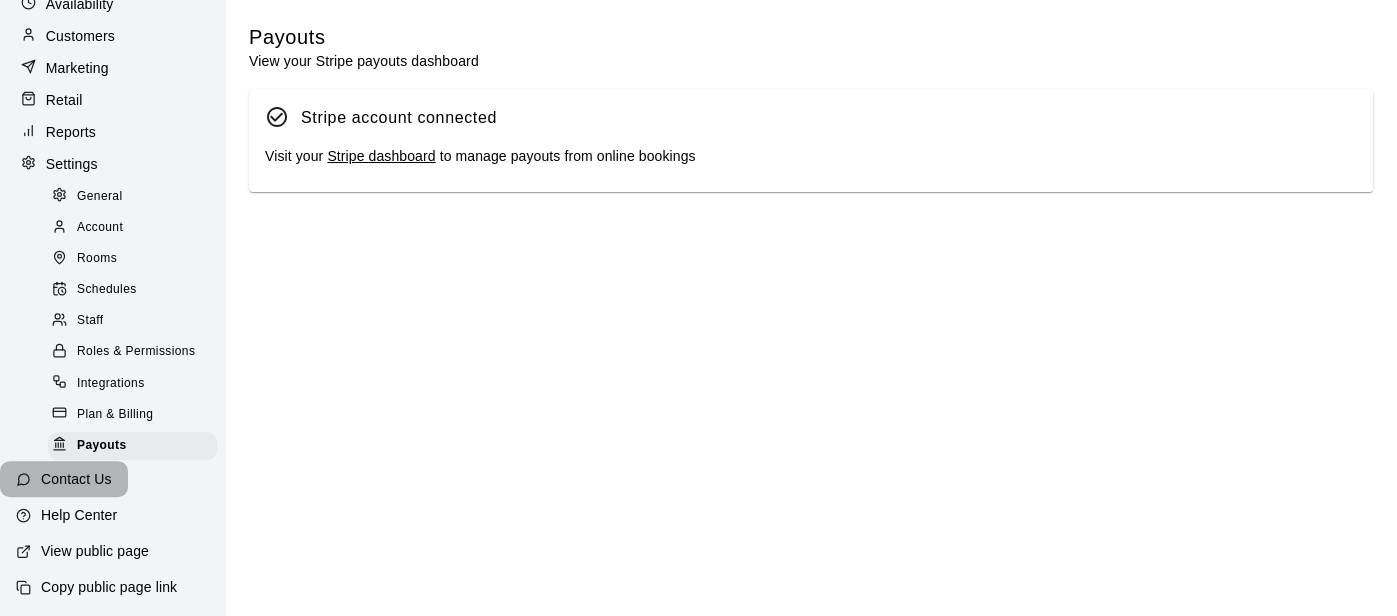 click on "Contact Us" at bounding box center [76, 479] 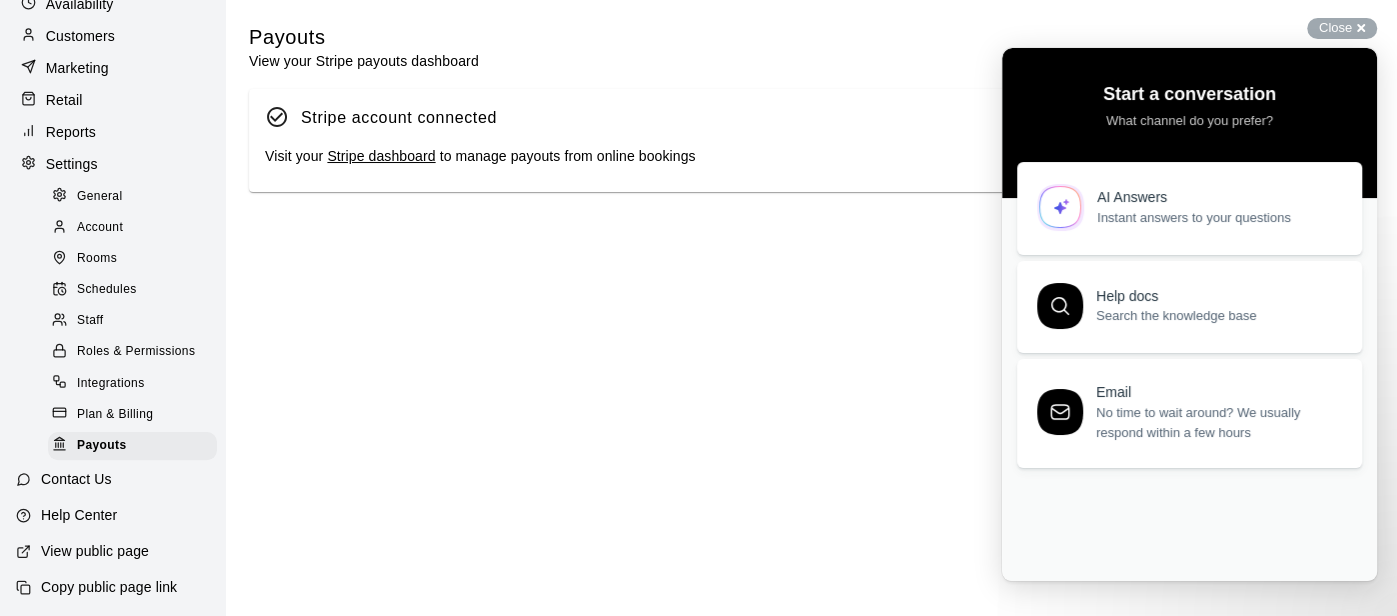 scroll, scrollTop: 0, scrollLeft: 0, axis: both 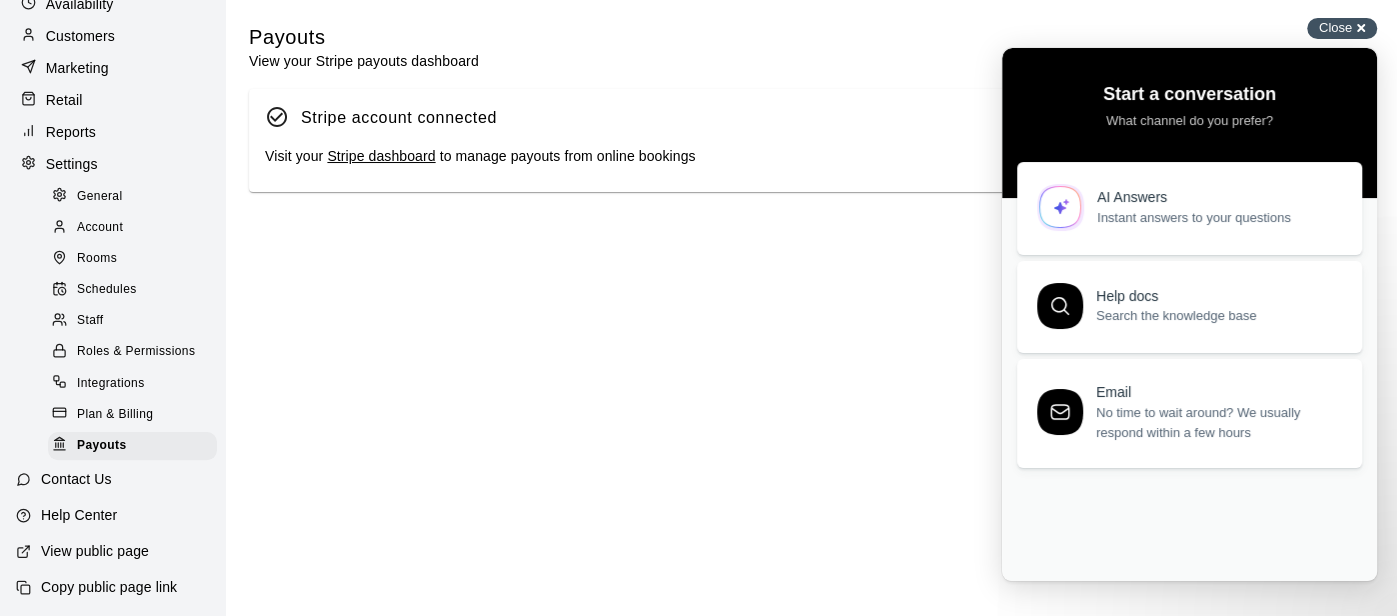 click on "Close" at bounding box center [1335, 27] 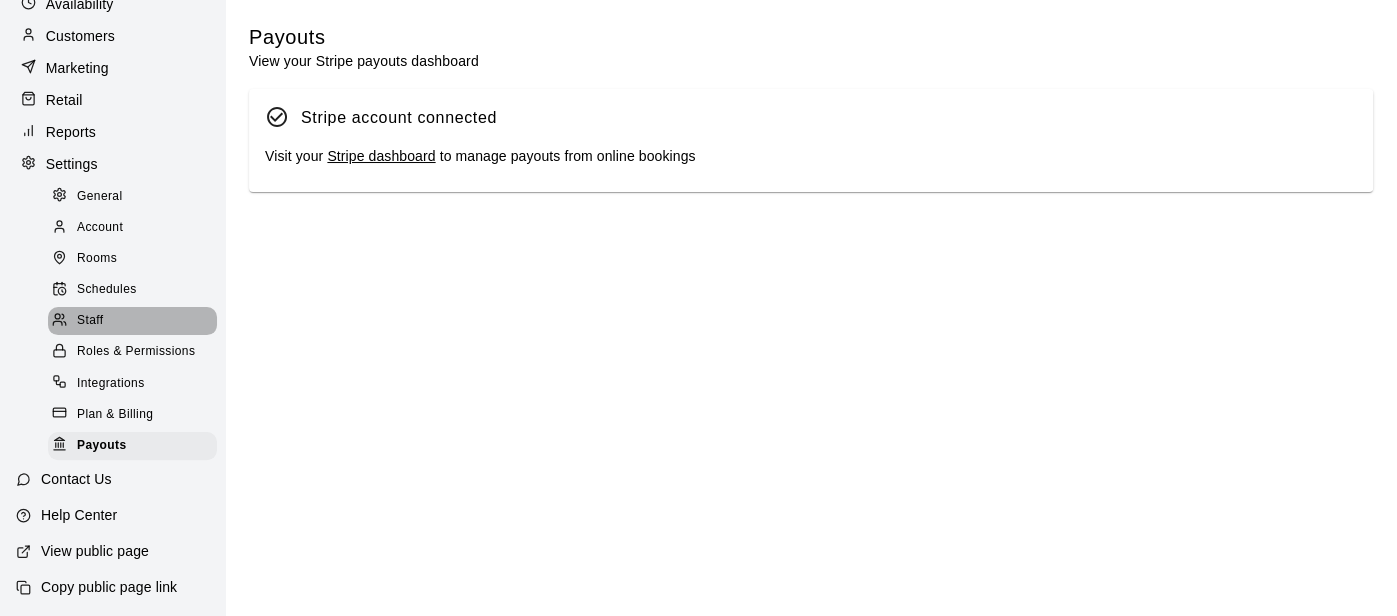 click on "Staff" at bounding box center [90, 321] 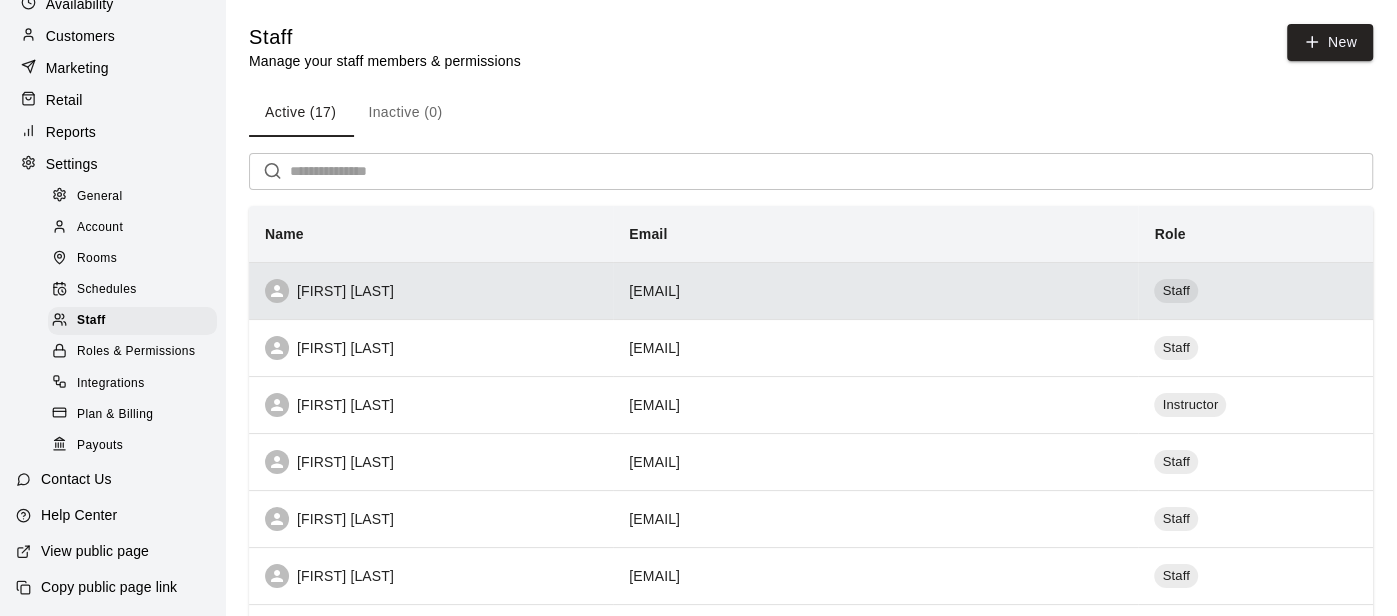 click on "Becka Guthrie" at bounding box center [431, 290] 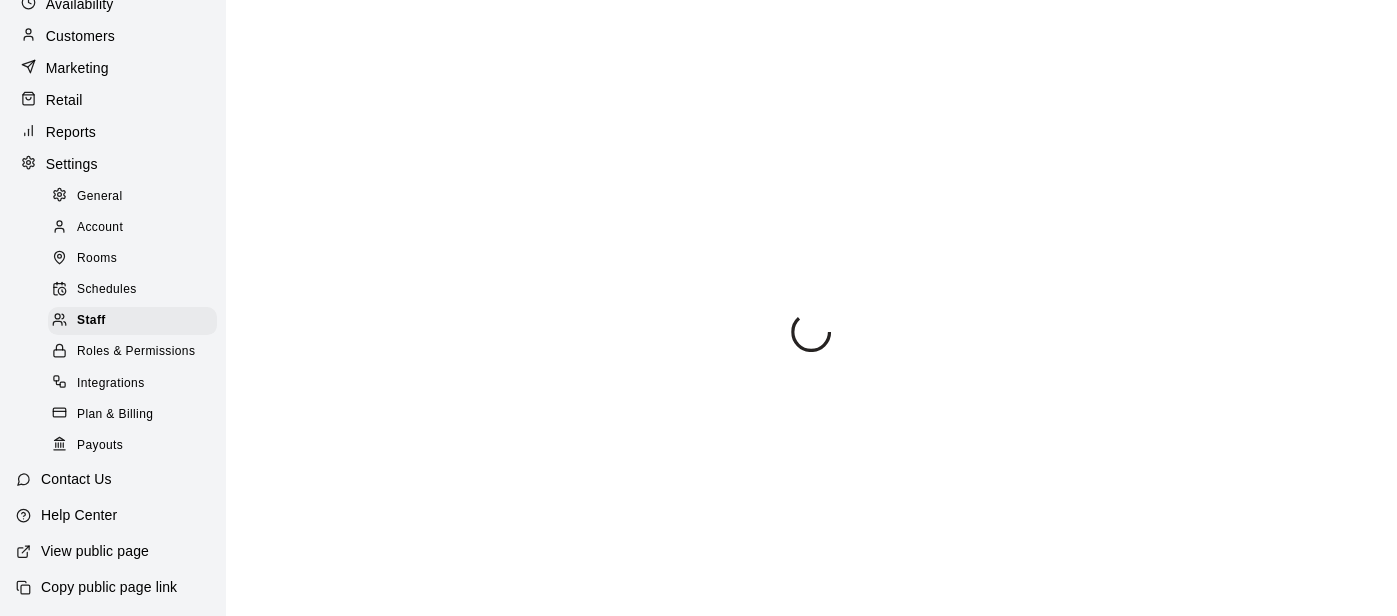select on "**" 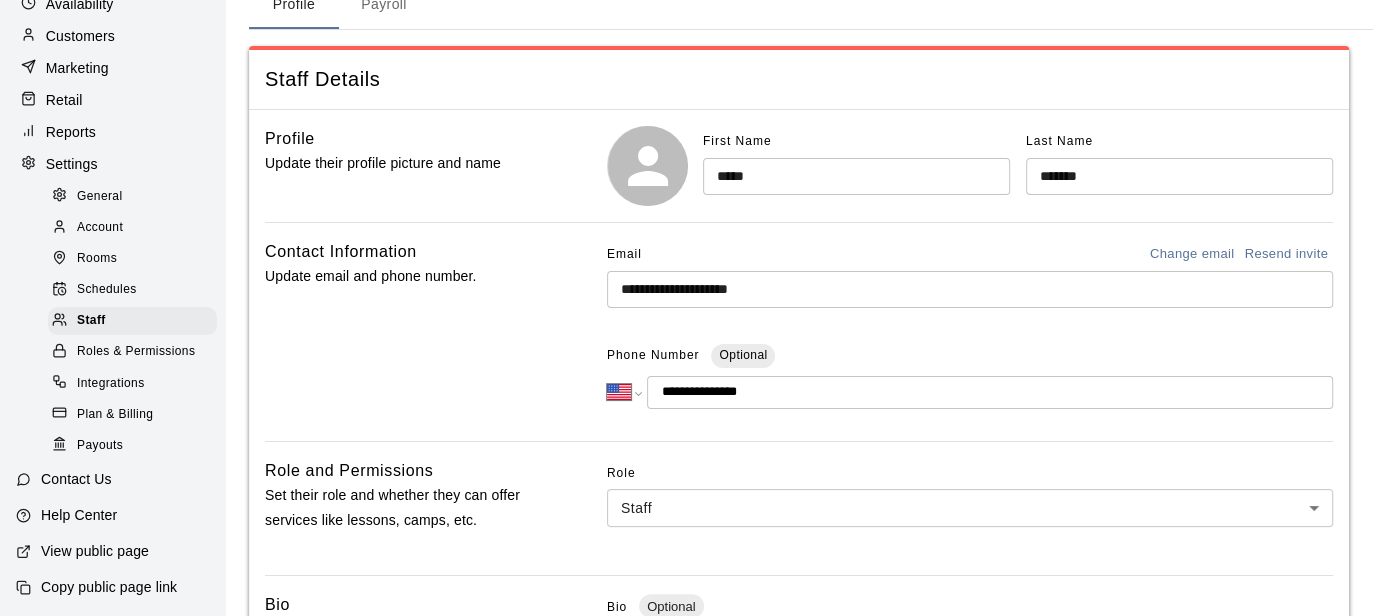scroll, scrollTop: 0, scrollLeft: 0, axis: both 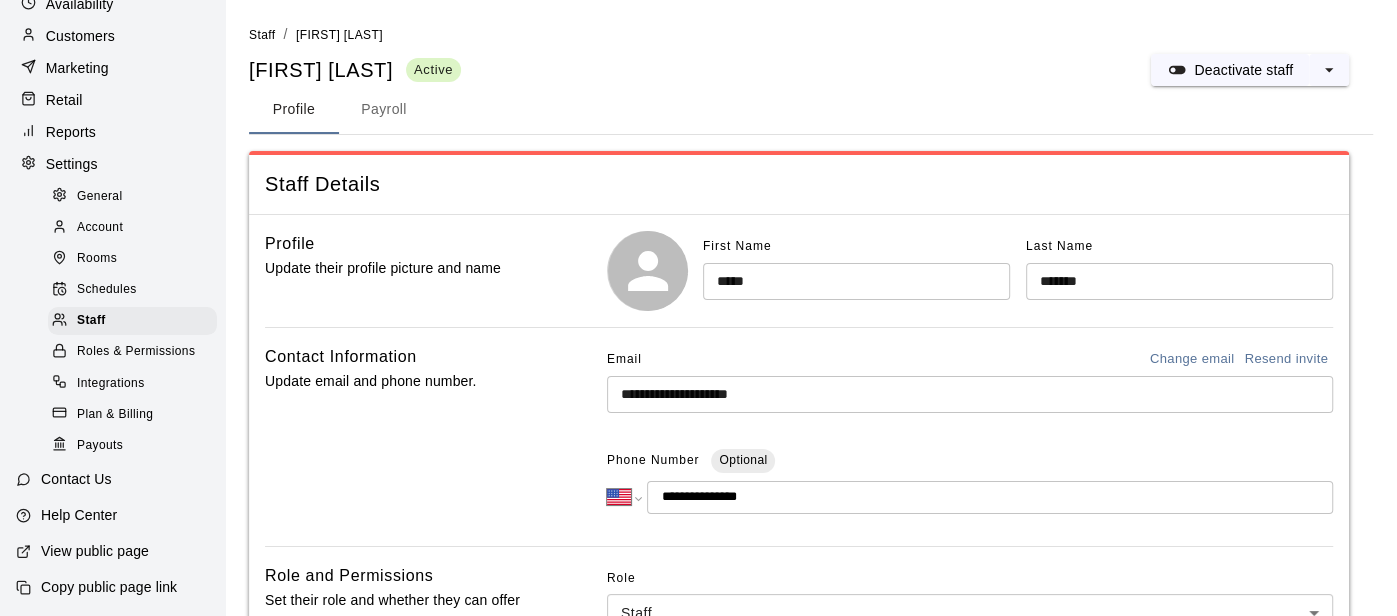 click on "General" at bounding box center (100, 197) 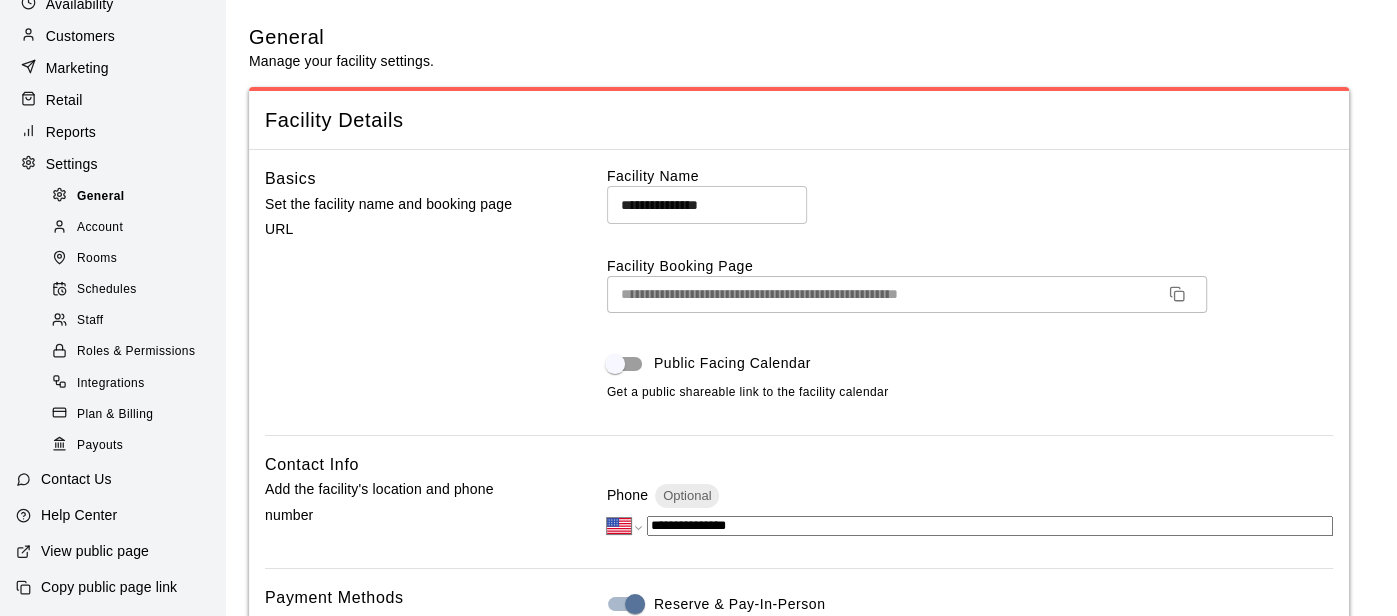 scroll, scrollTop: 3972, scrollLeft: 0, axis: vertical 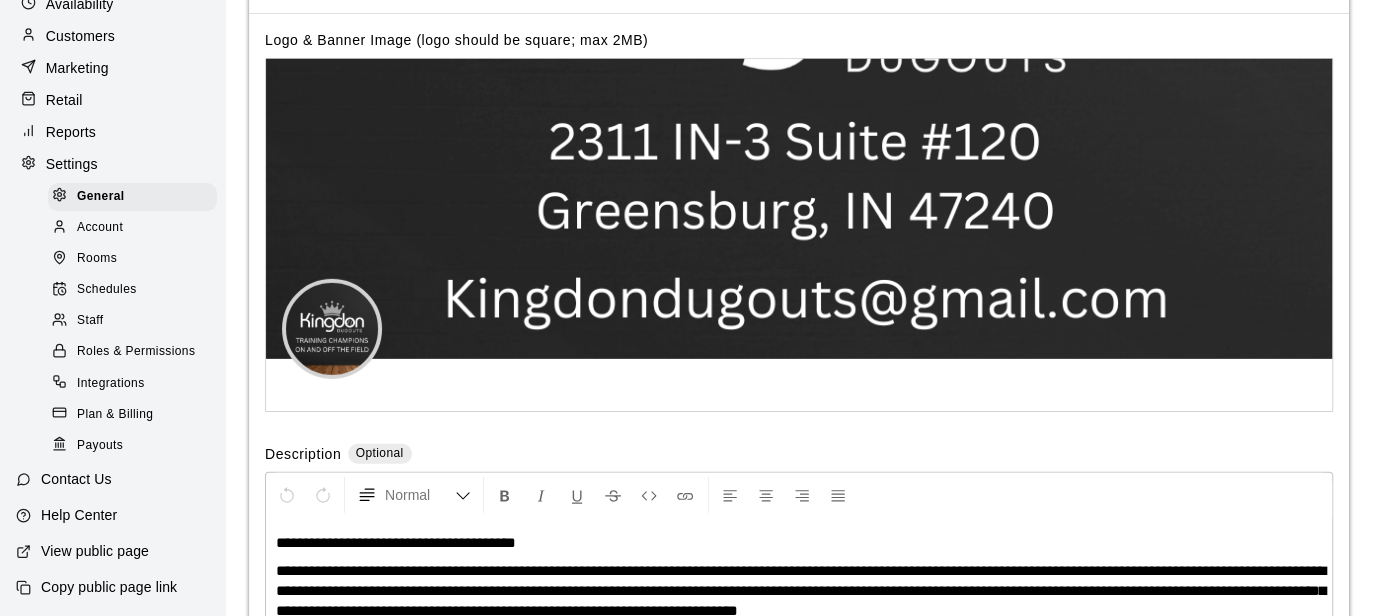 click on "Account" at bounding box center [132, 228] 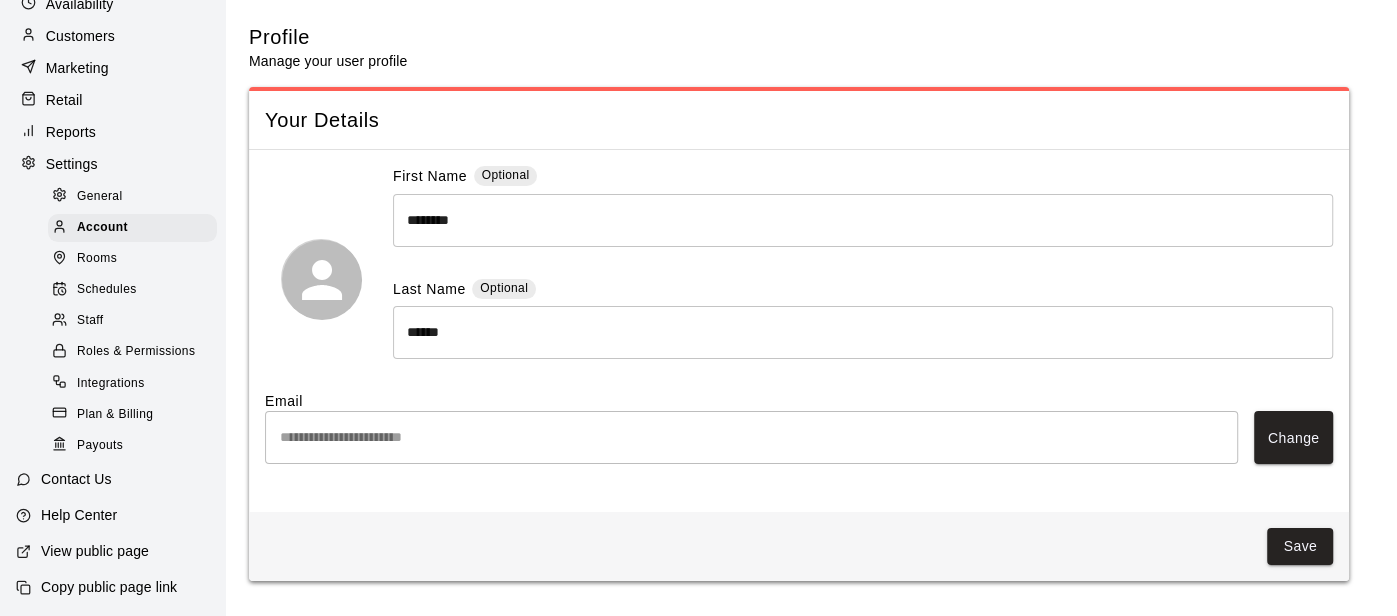 click on "Staff" at bounding box center [132, 321] 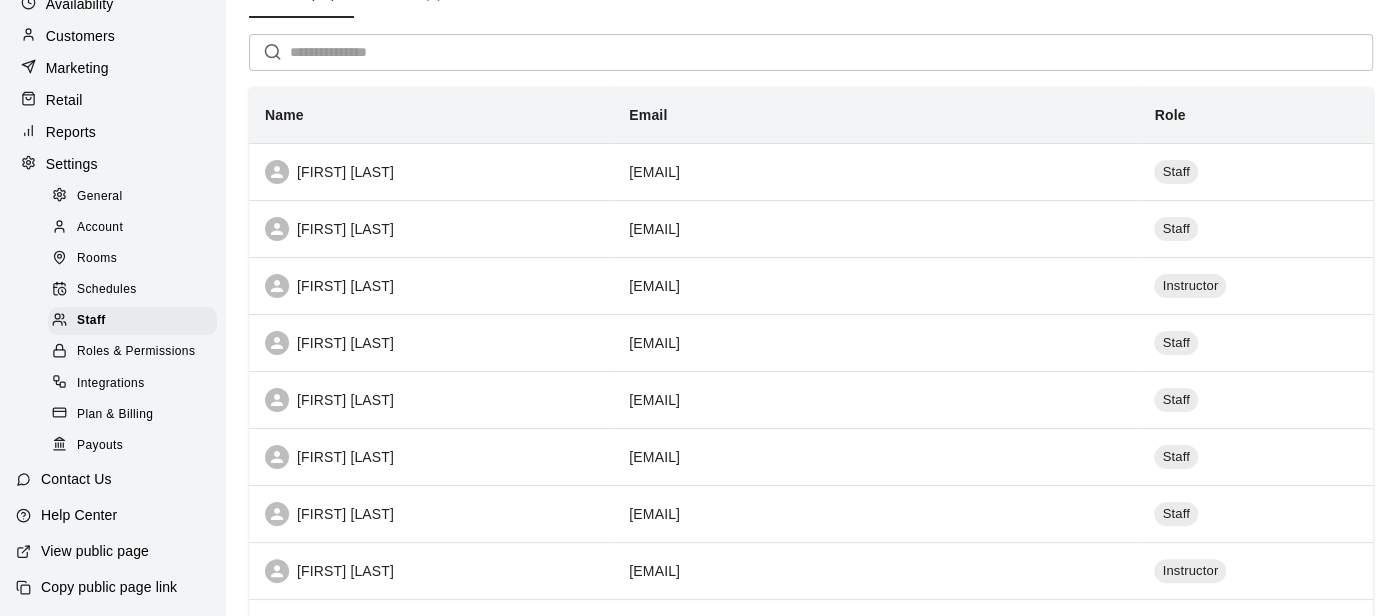 scroll, scrollTop: 118, scrollLeft: 0, axis: vertical 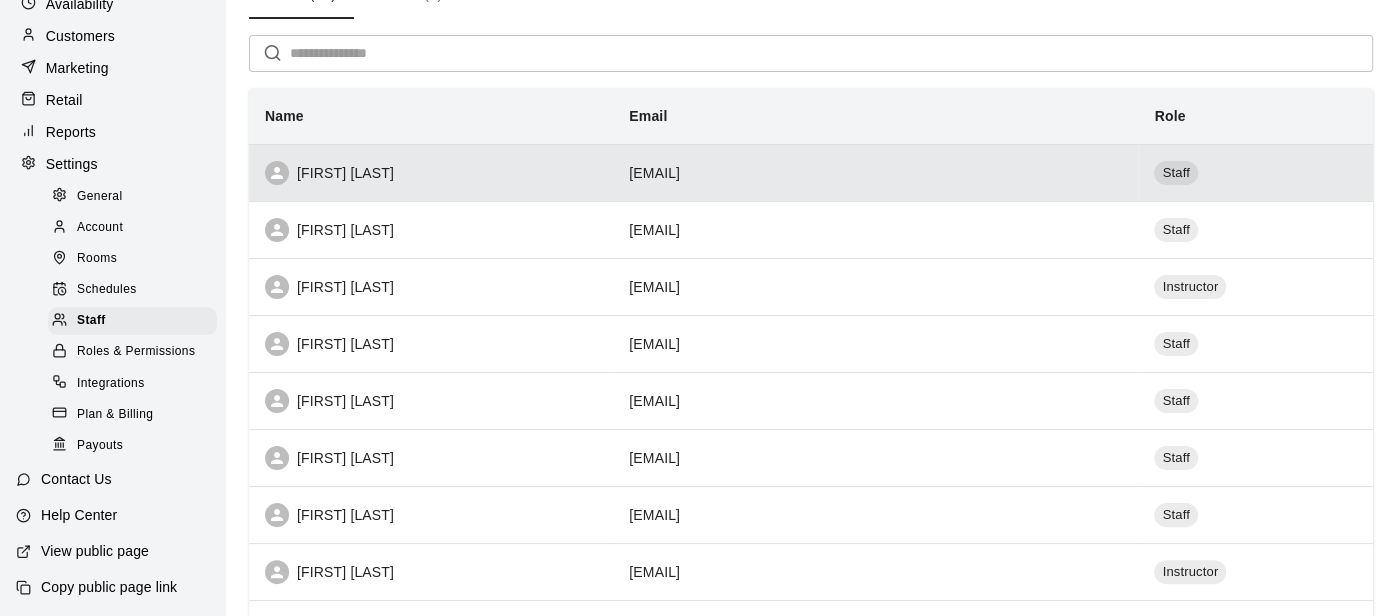 click on "beckguthrie@yahoo.com" at bounding box center [875, 172] 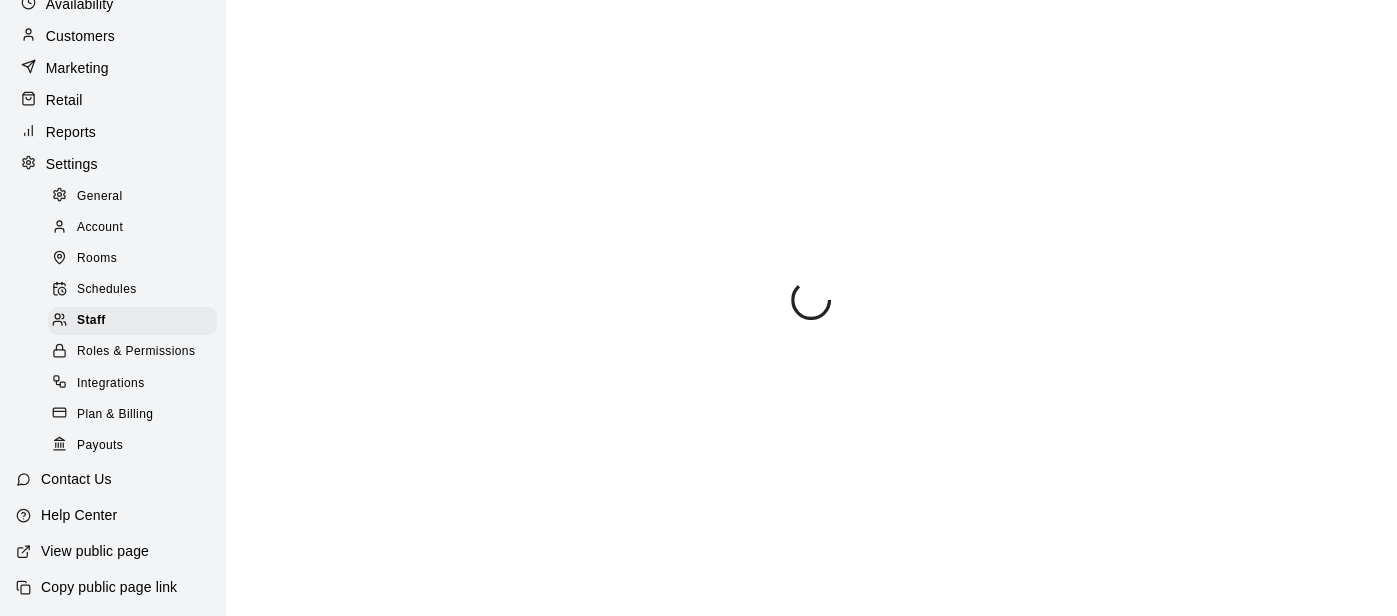 scroll, scrollTop: 0, scrollLeft: 0, axis: both 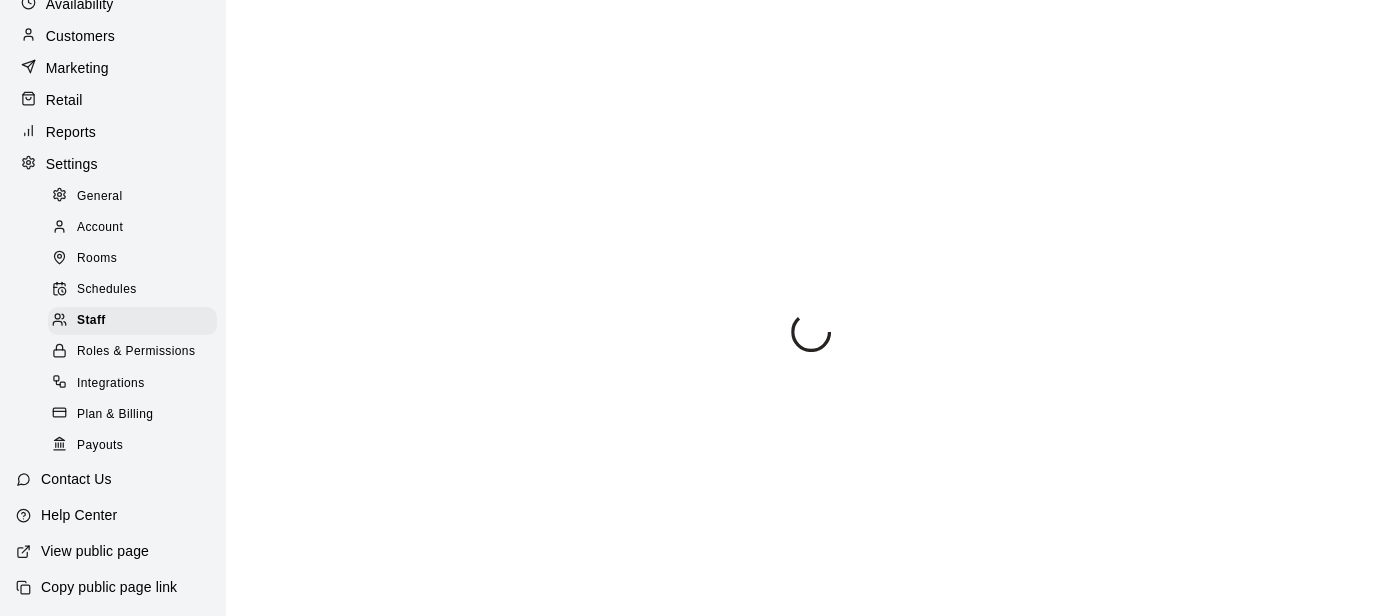 select on "**" 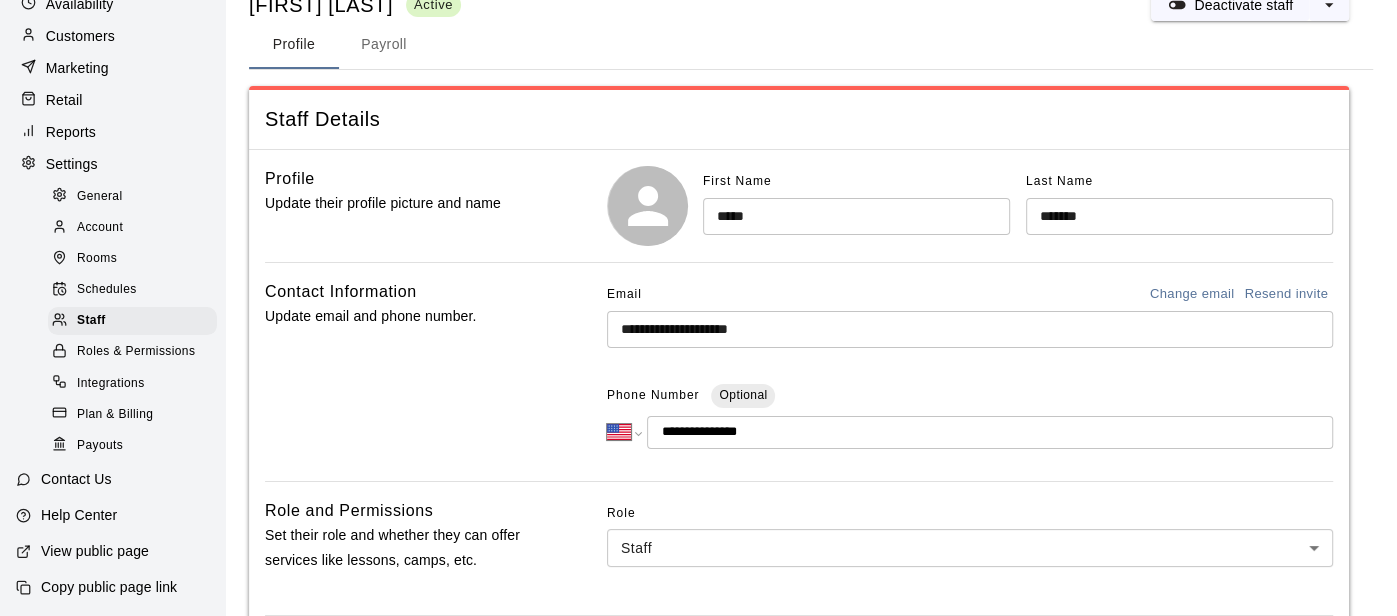 scroll, scrollTop: 0, scrollLeft: 0, axis: both 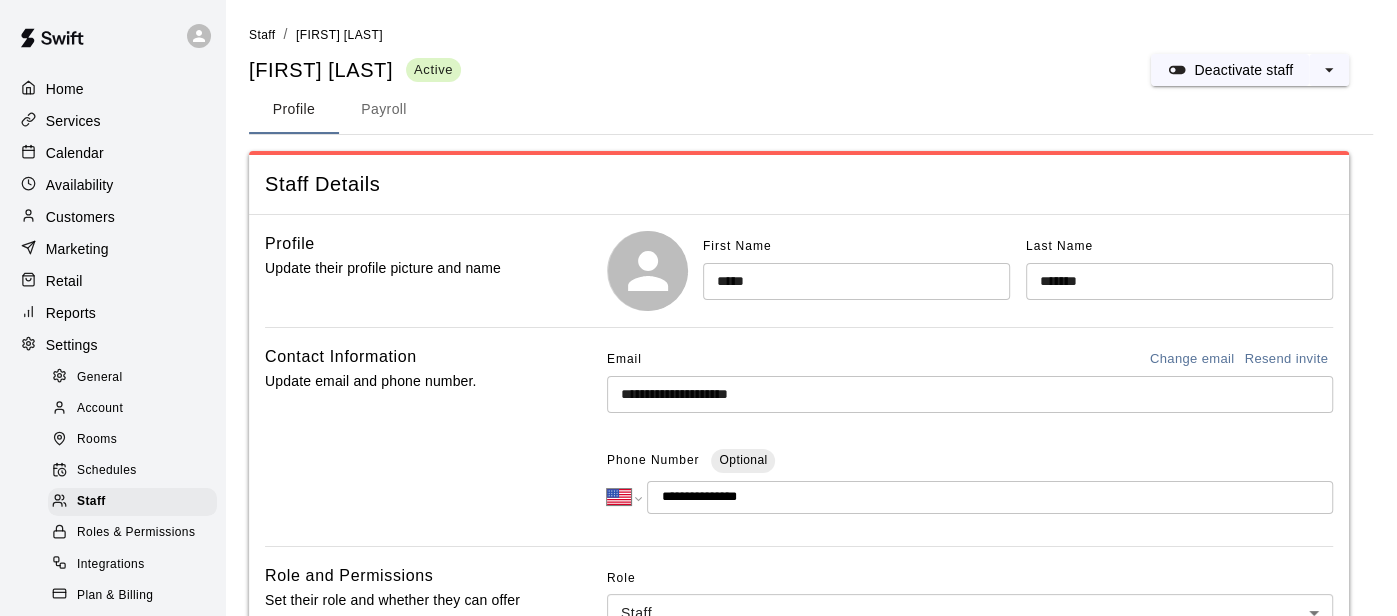 click on "Home" at bounding box center (112, 89) 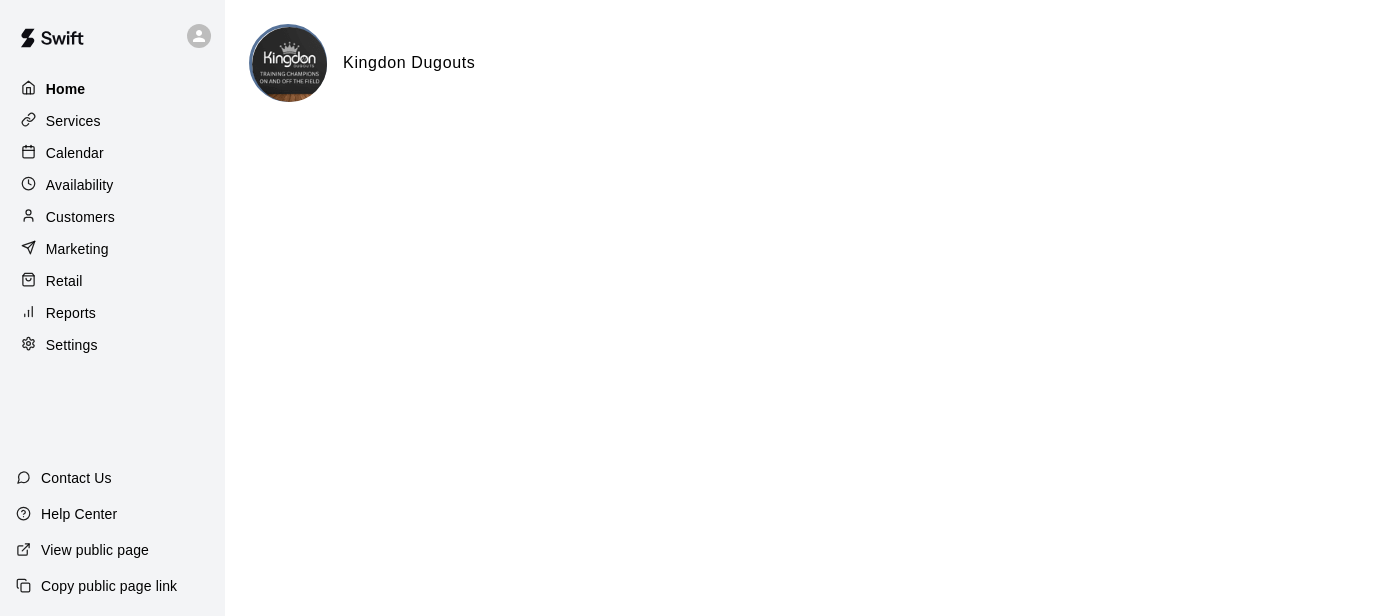 click on "Home" at bounding box center (66, 89) 